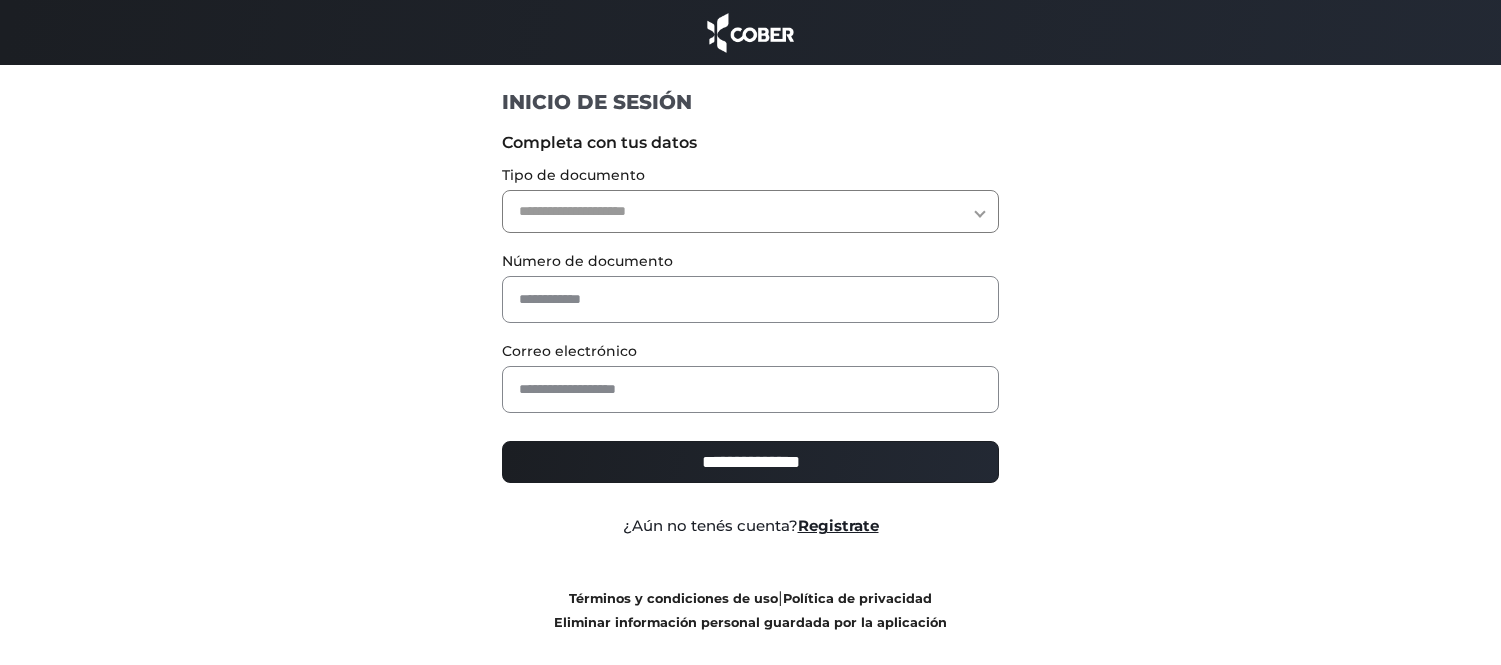 scroll, scrollTop: 0, scrollLeft: 0, axis: both 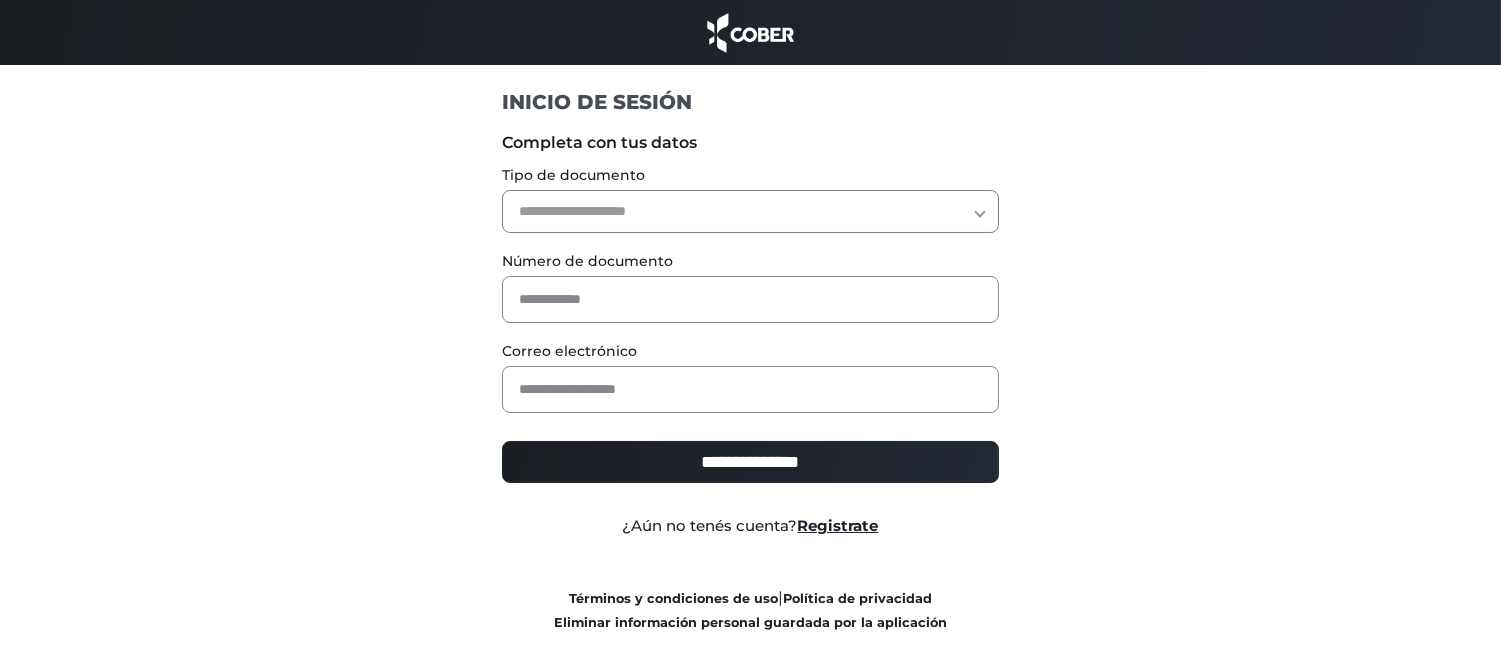 drag, startPoint x: 522, startPoint y: 213, endPoint x: 522, endPoint y: 232, distance: 19 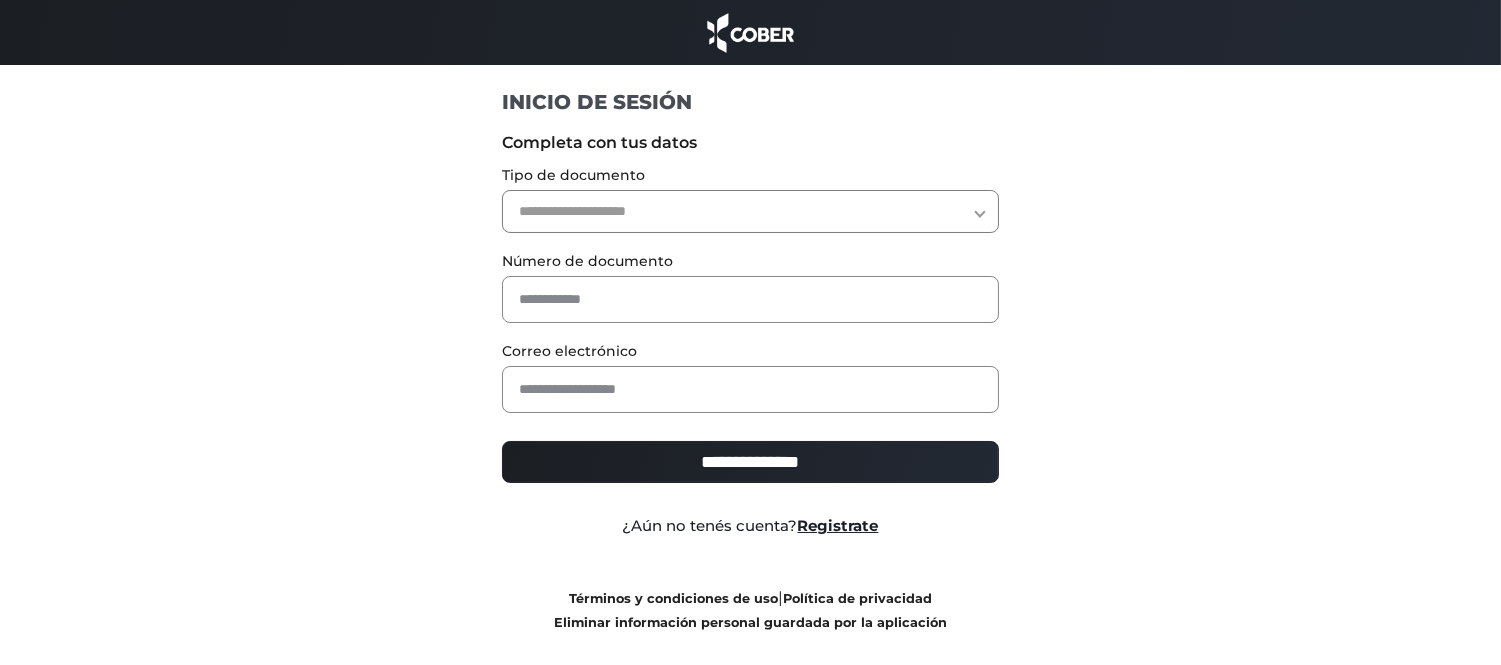 click on "**********" at bounding box center [750, 211] 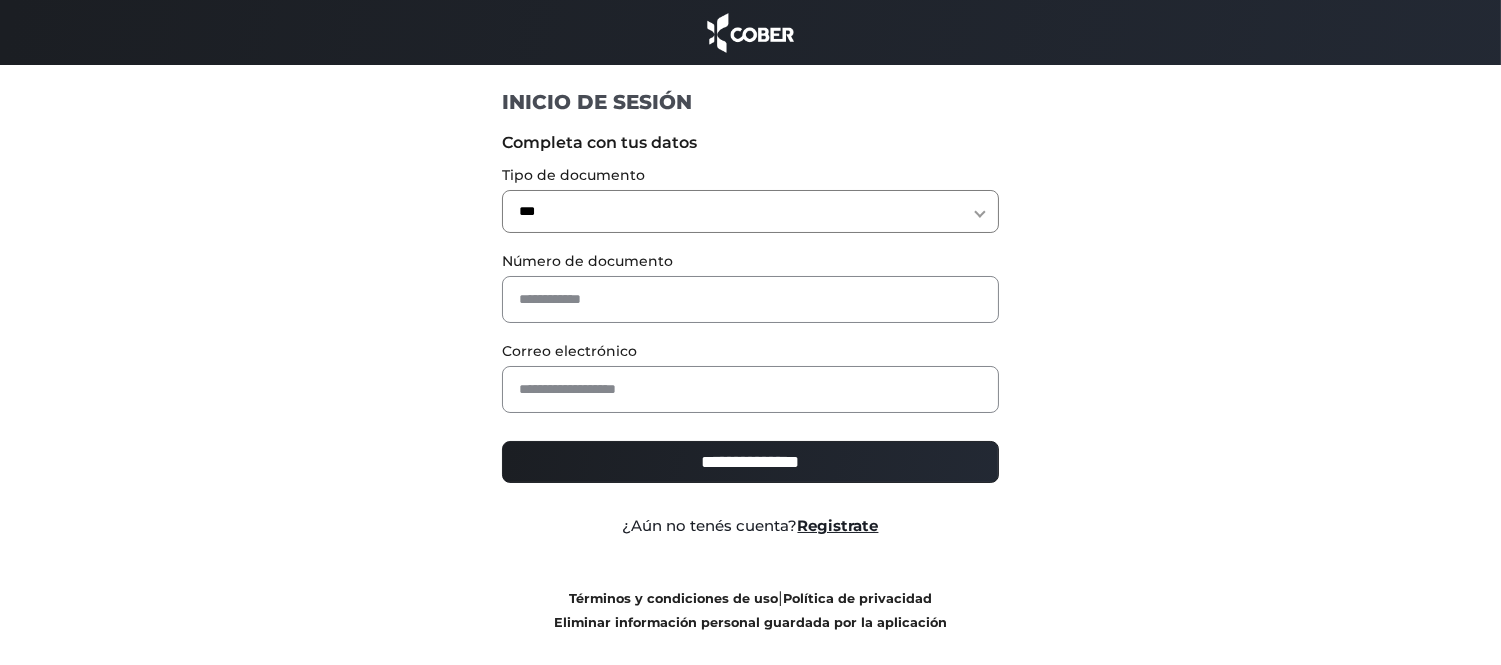 click on "**********" at bounding box center (750, 211) 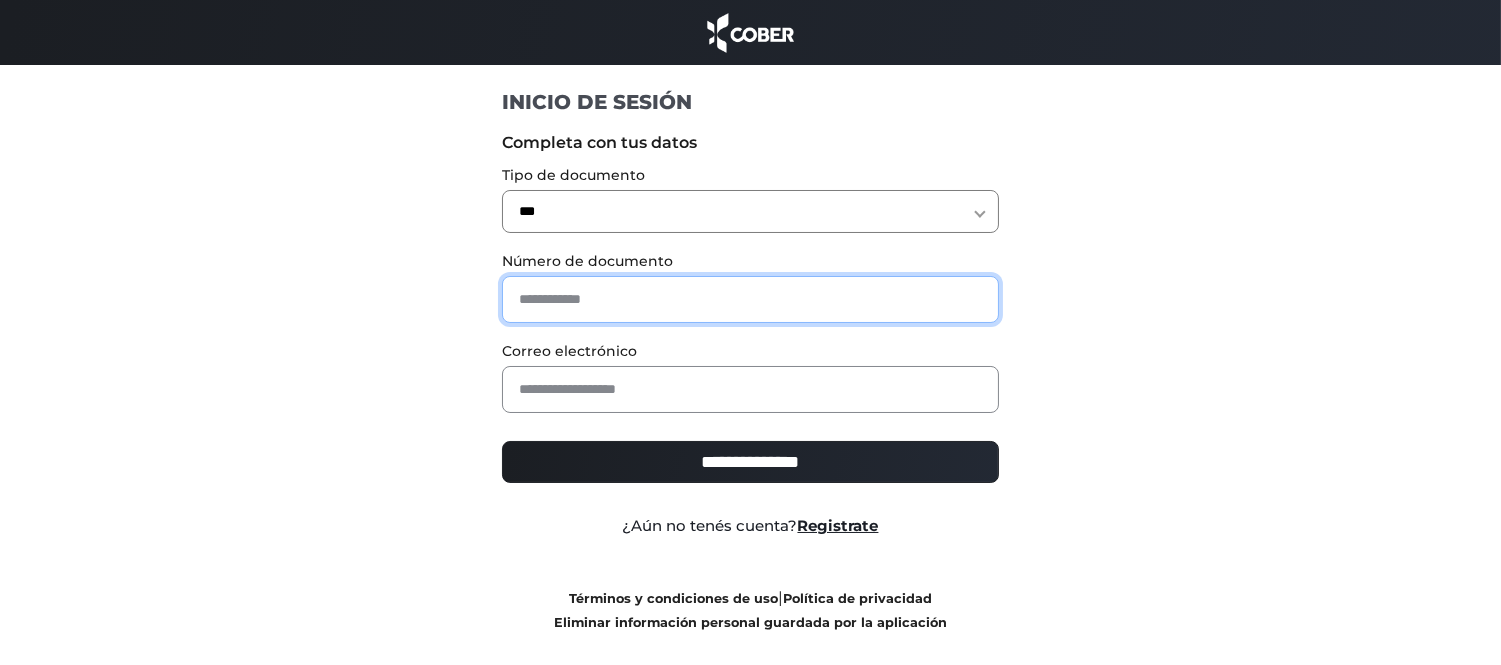 click at bounding box center (750, 299) 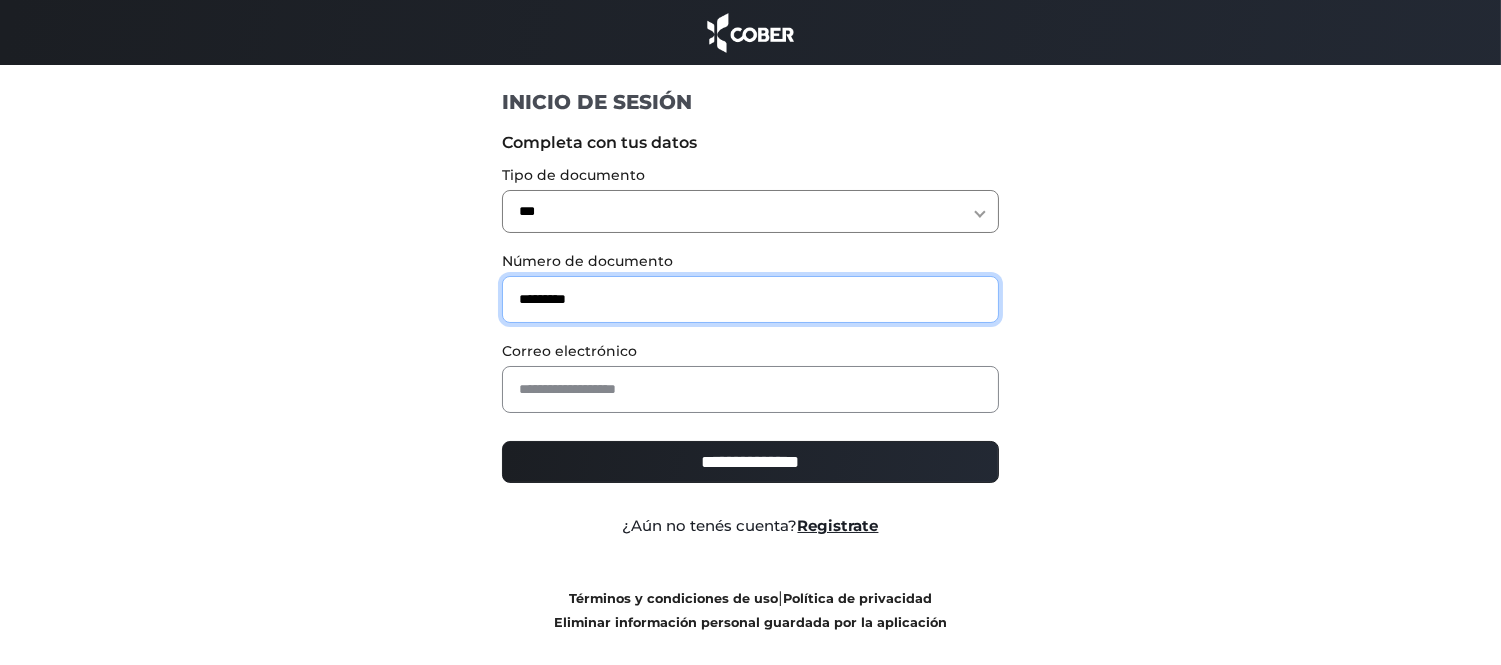 click on "********" at bounding box center [750, 299] 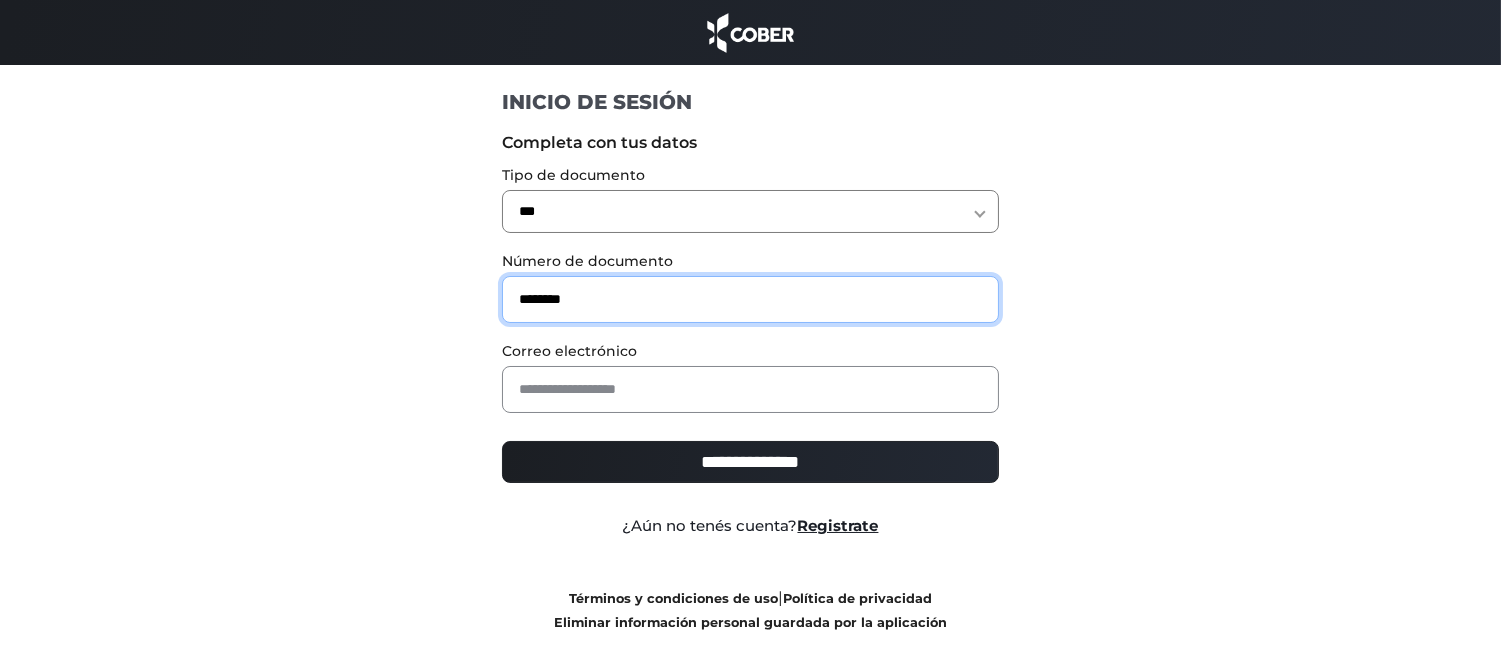 type on "********" 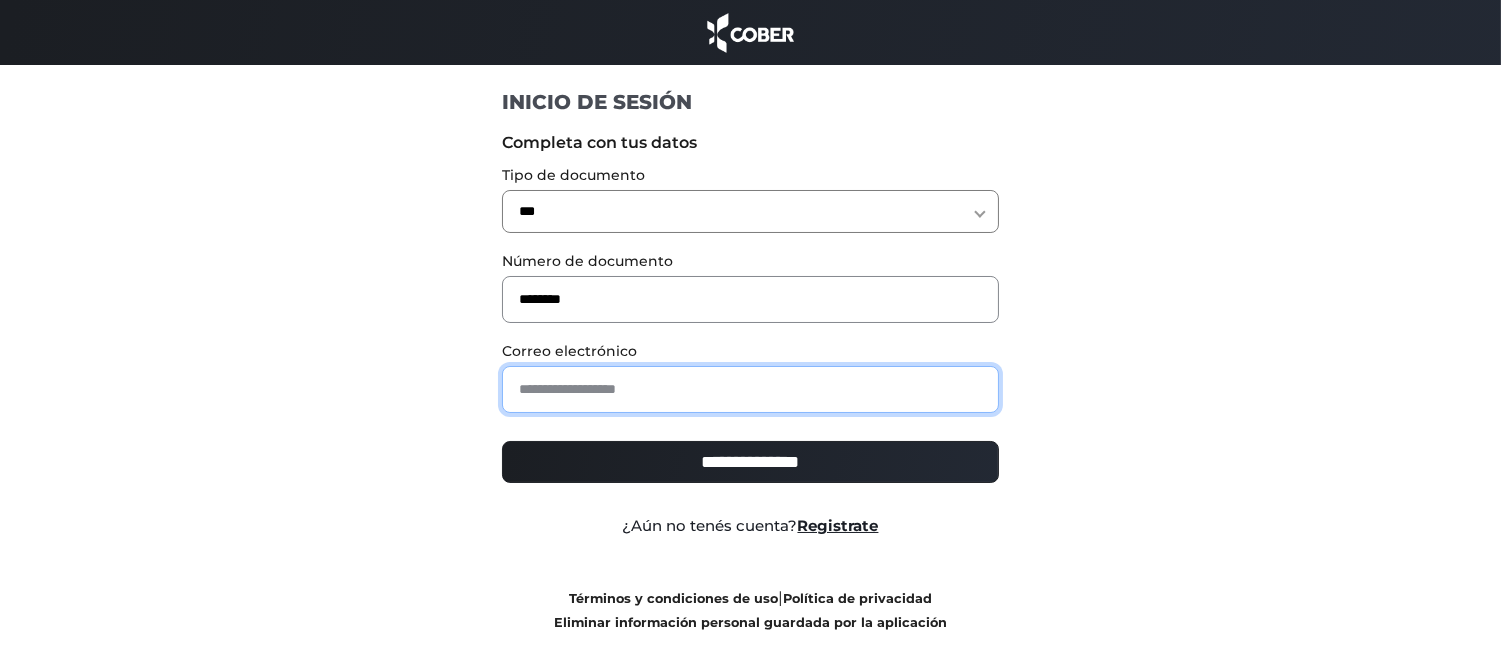 click at bounding box center [750, 389] 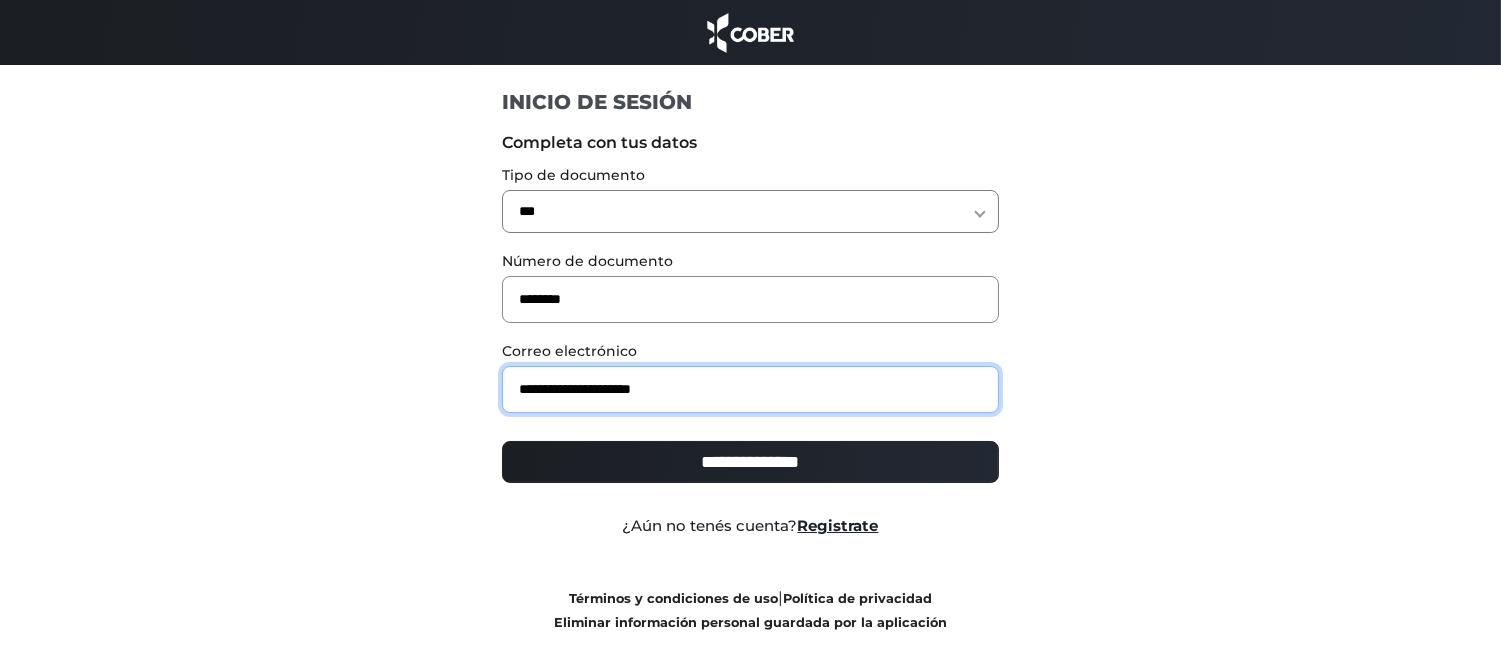 type on "**********" 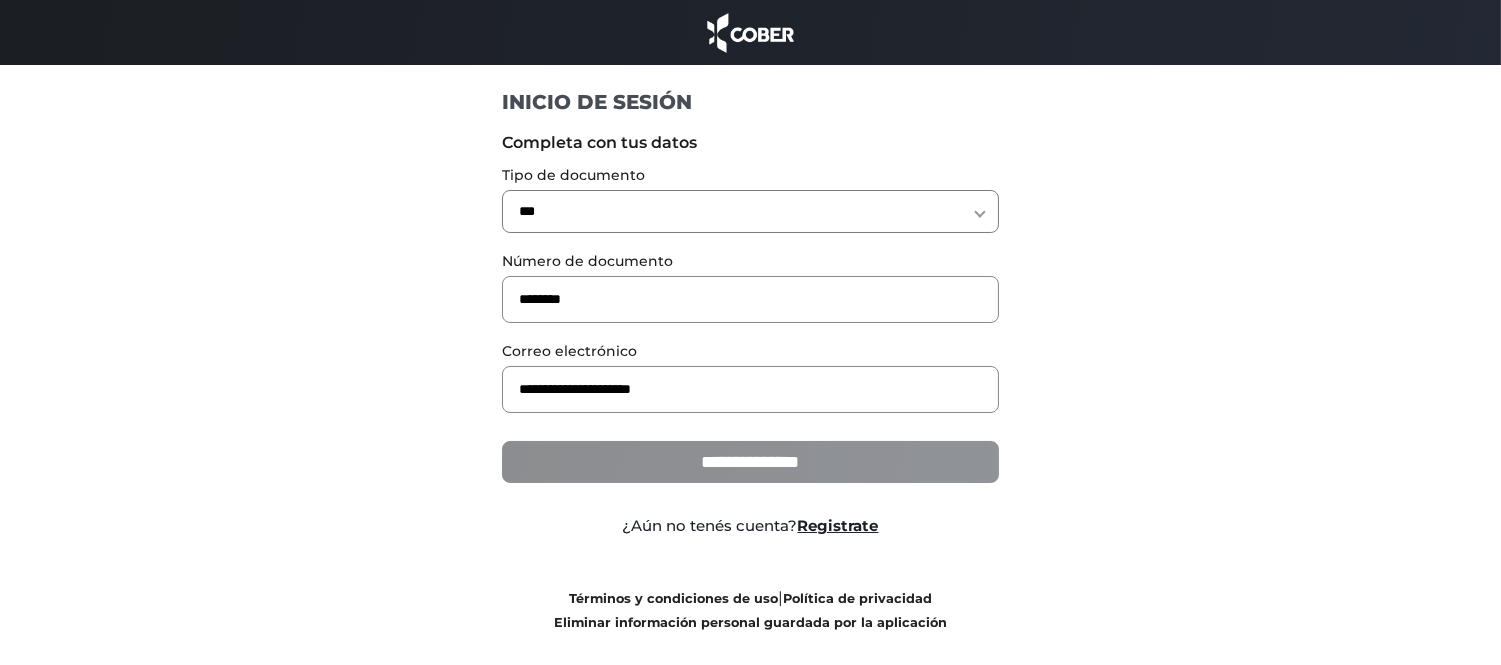 click on "**********" at bounding box center (750, 462) 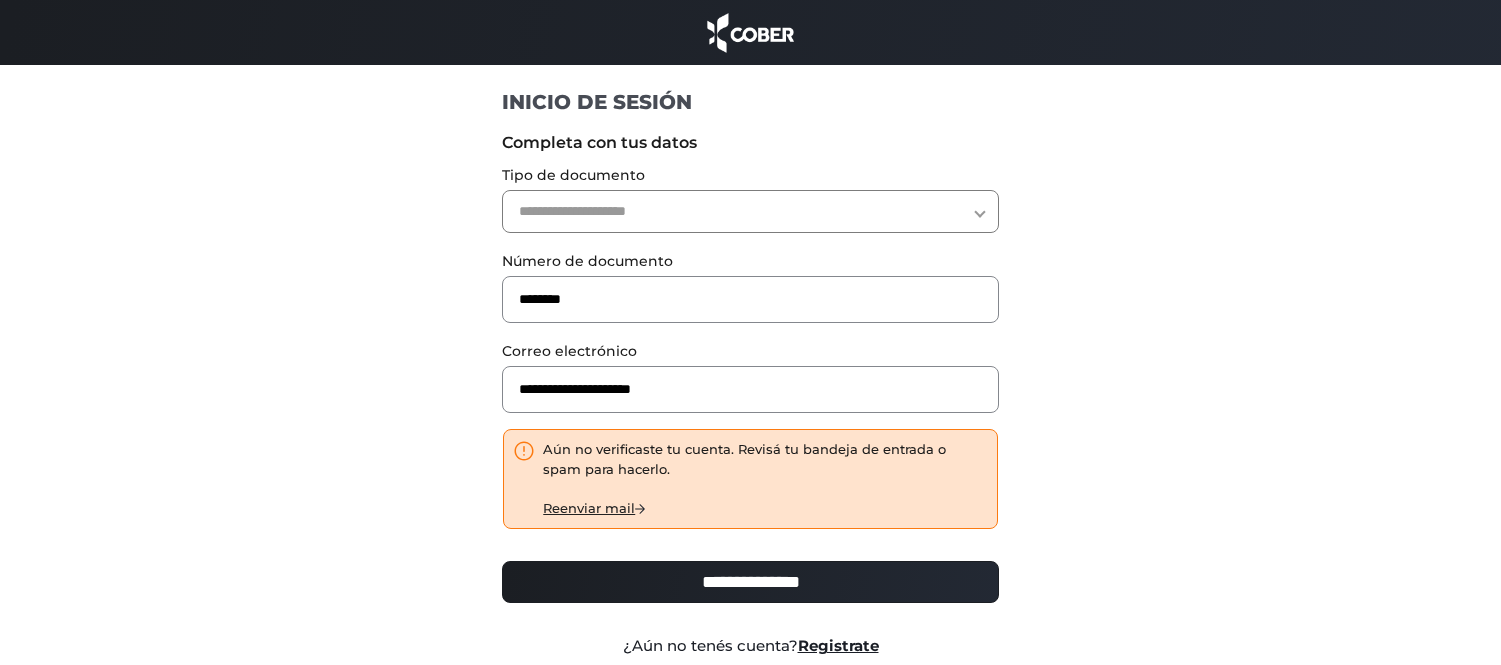 scroll, scrollTop: 0, scrollLeft: 0, axis: both 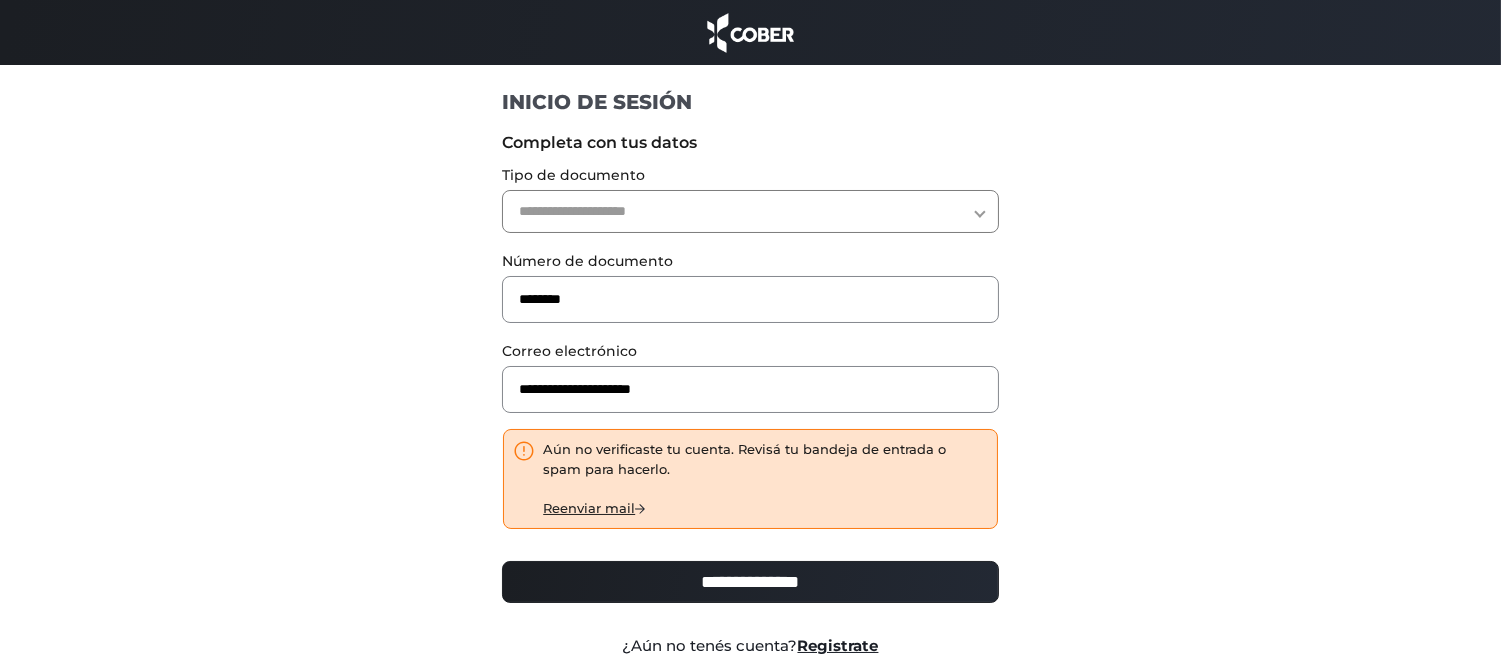 click on "**********" at bounding box center [750, 211] 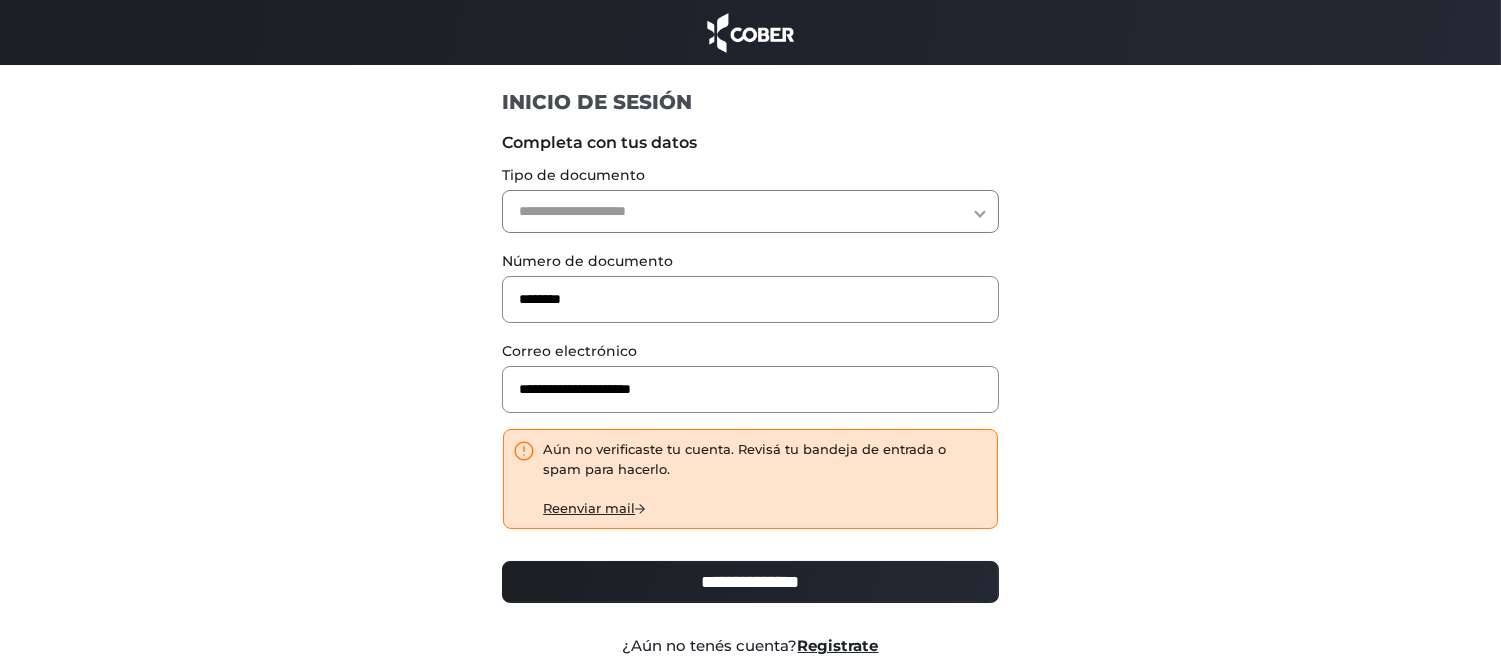 select on "***" 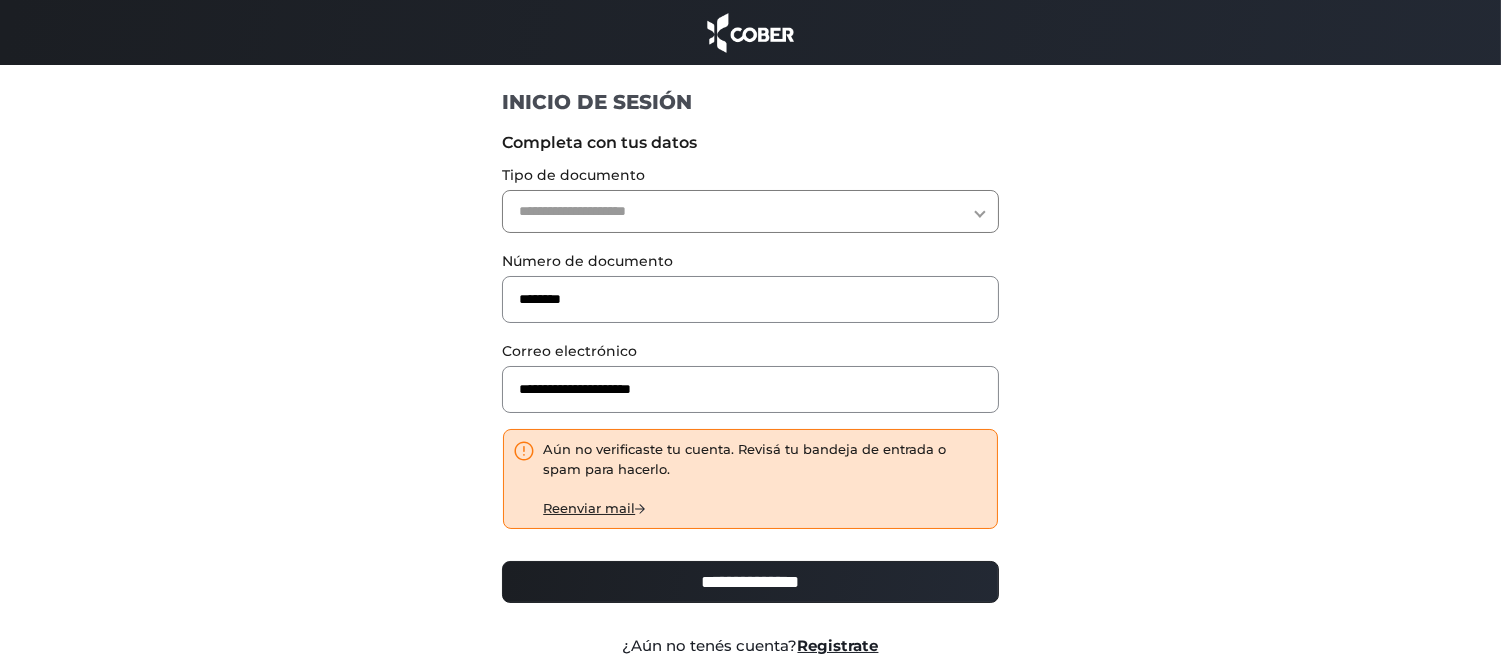 click on "**********" at bounding box center [750, 211] 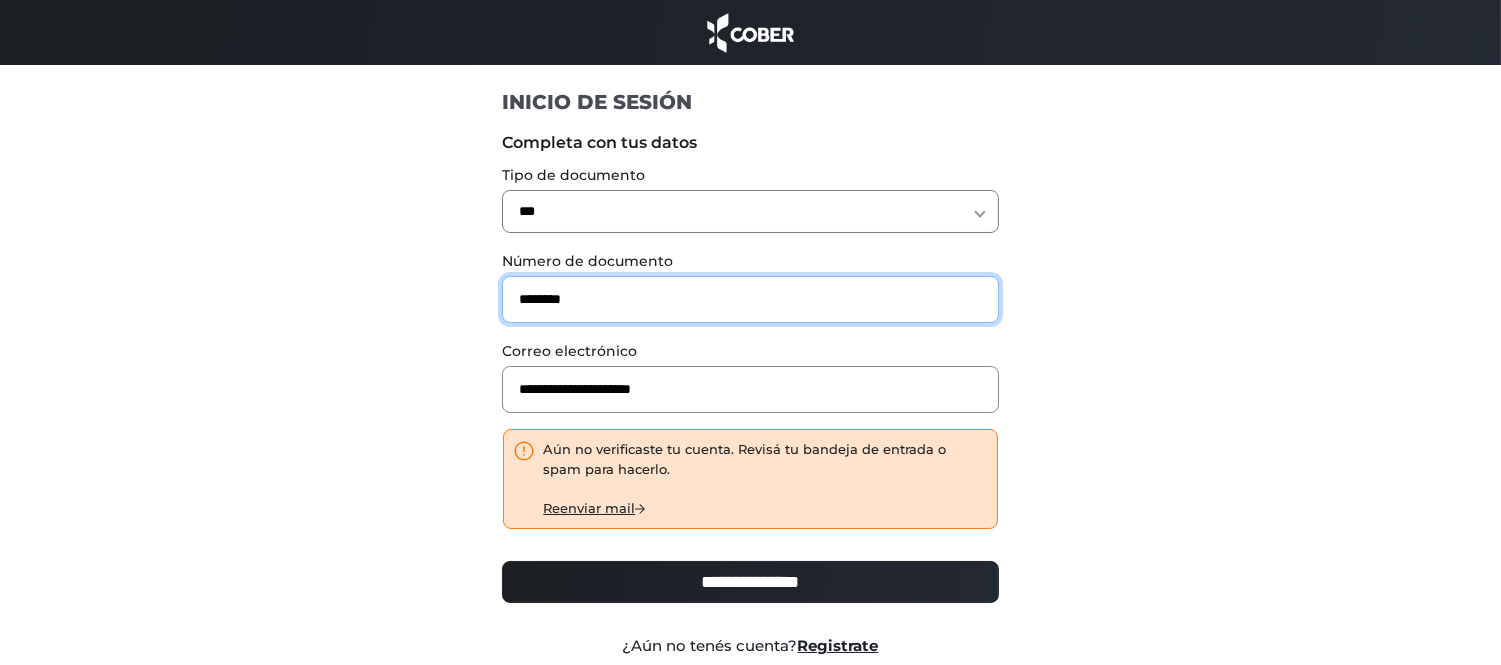 click on "********" at bounding box center (750, 299) 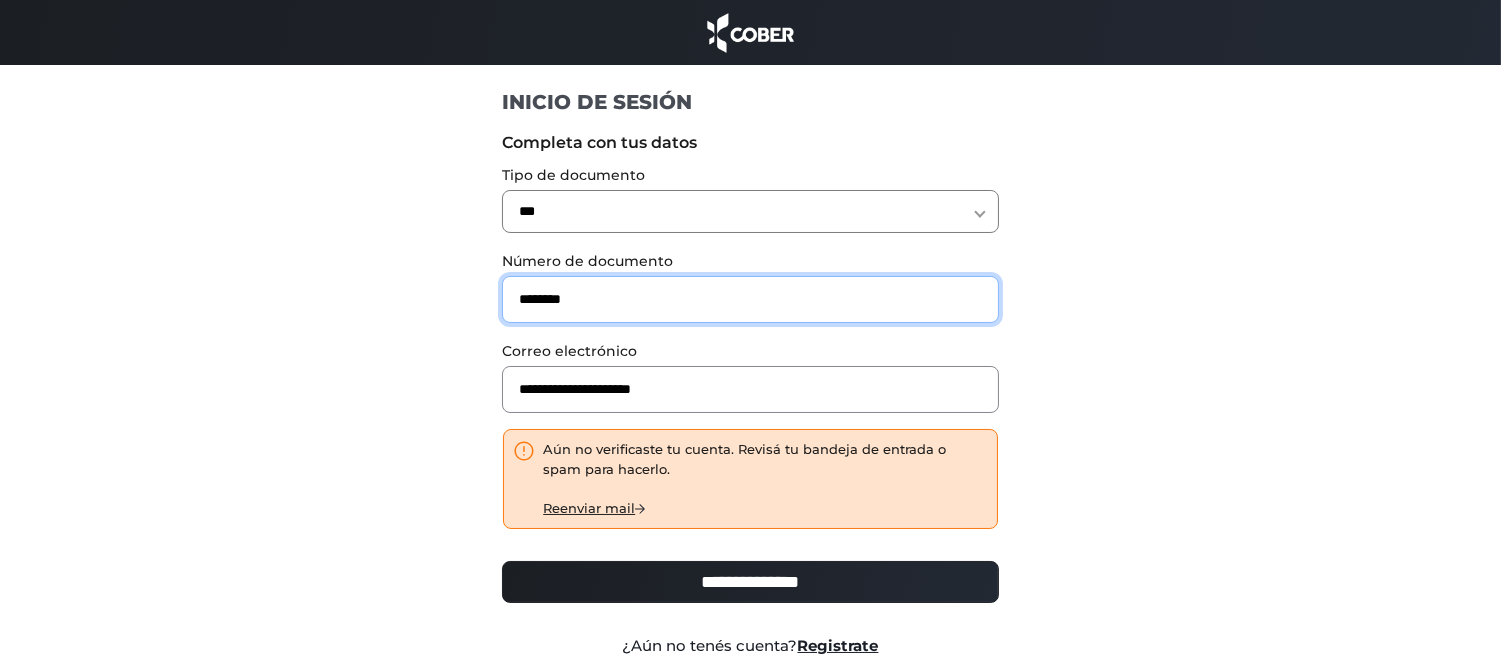 drag, startPoint x: 583, startPoint y: 301, endPoint x: 465, endPoint y: 278, distance: 120.22063 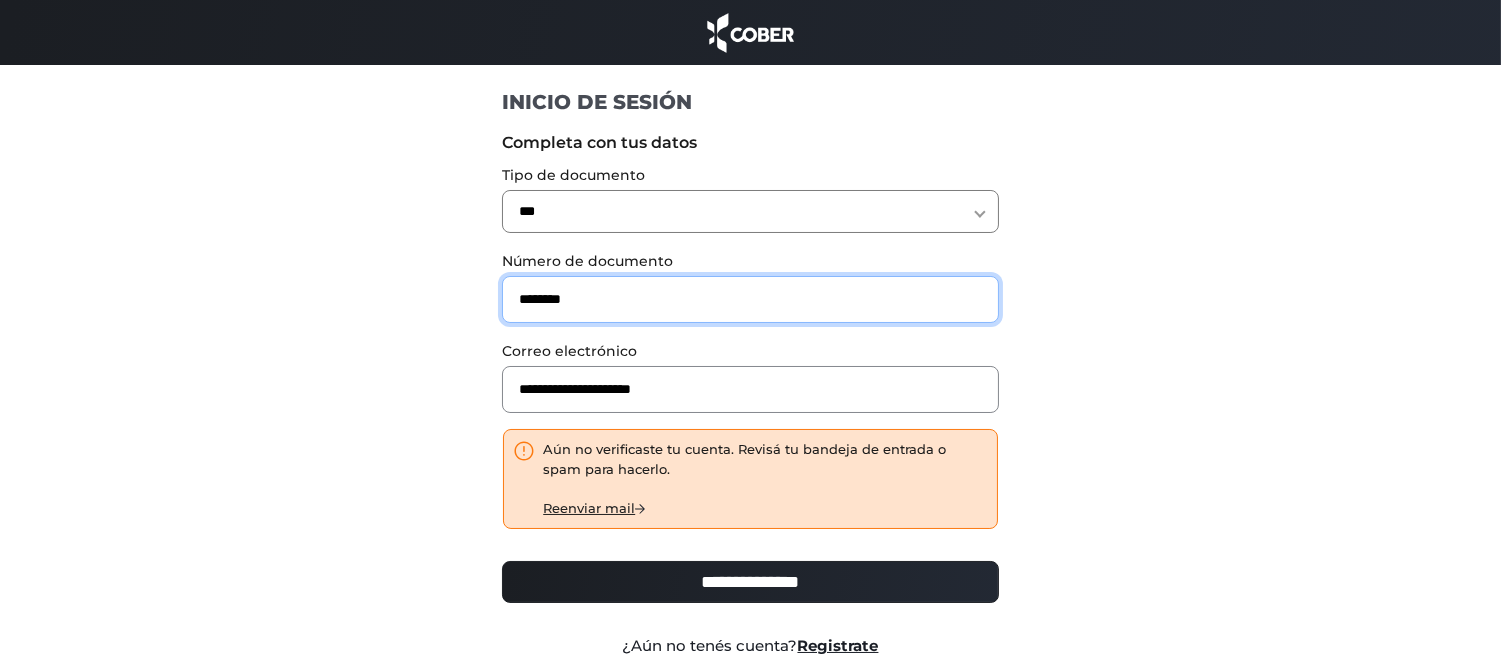 click on "********" at bounding box center [750, 299] 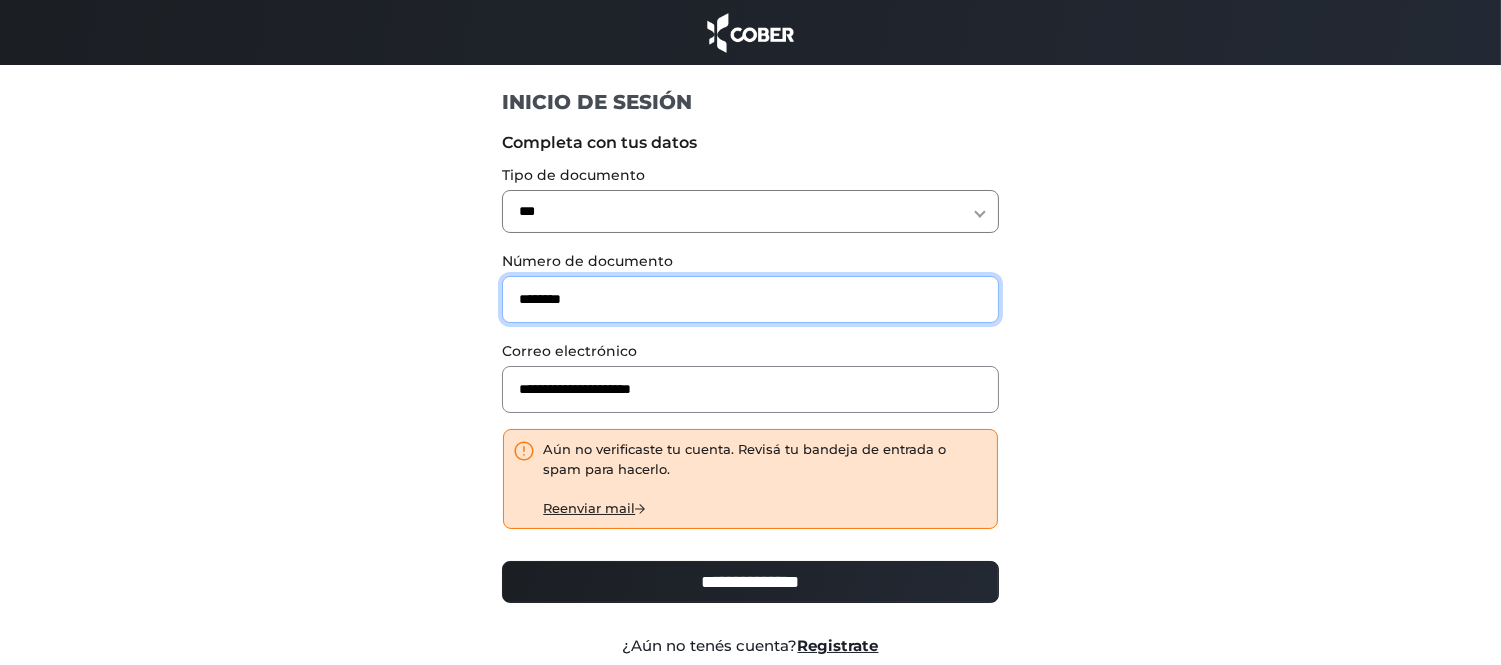 type on "********" 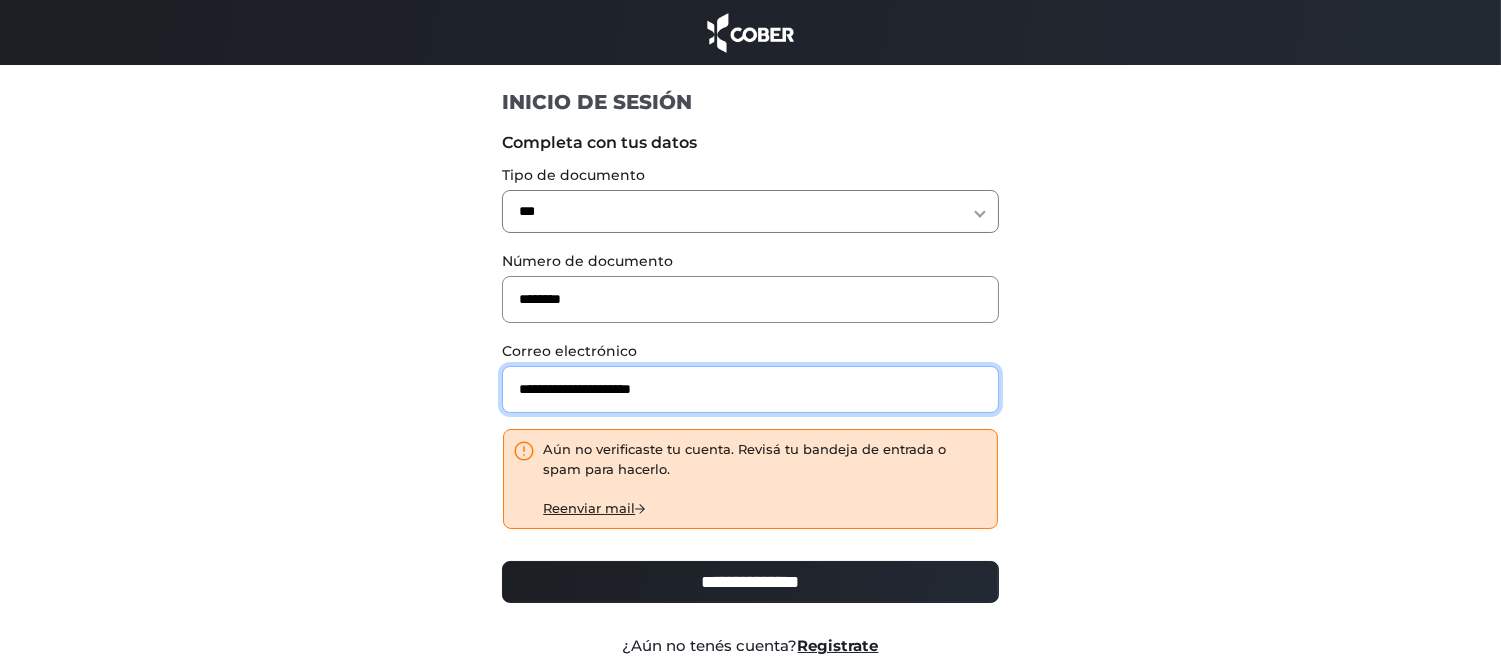 drag, startPoint x: 718, startPoint y: 396, endPoint x: 370, endPoint y: 331, distance: 354.01837 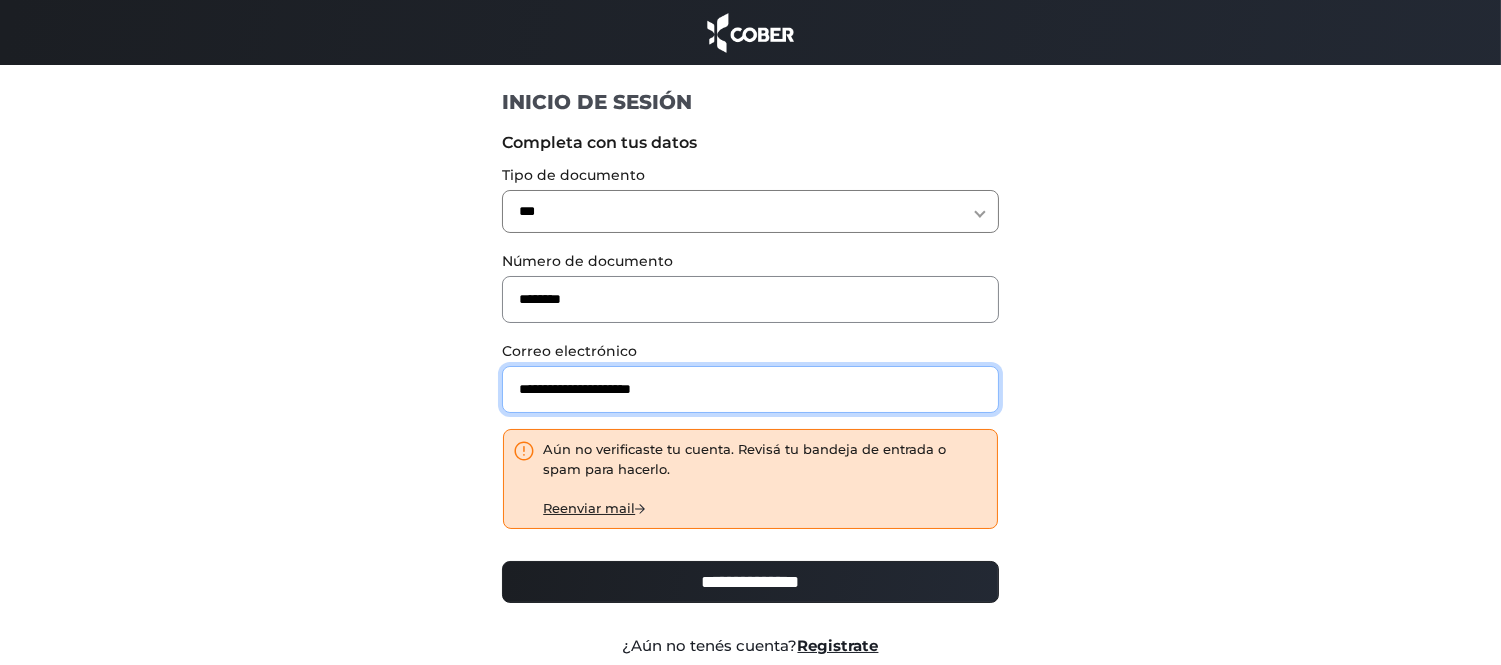 paste 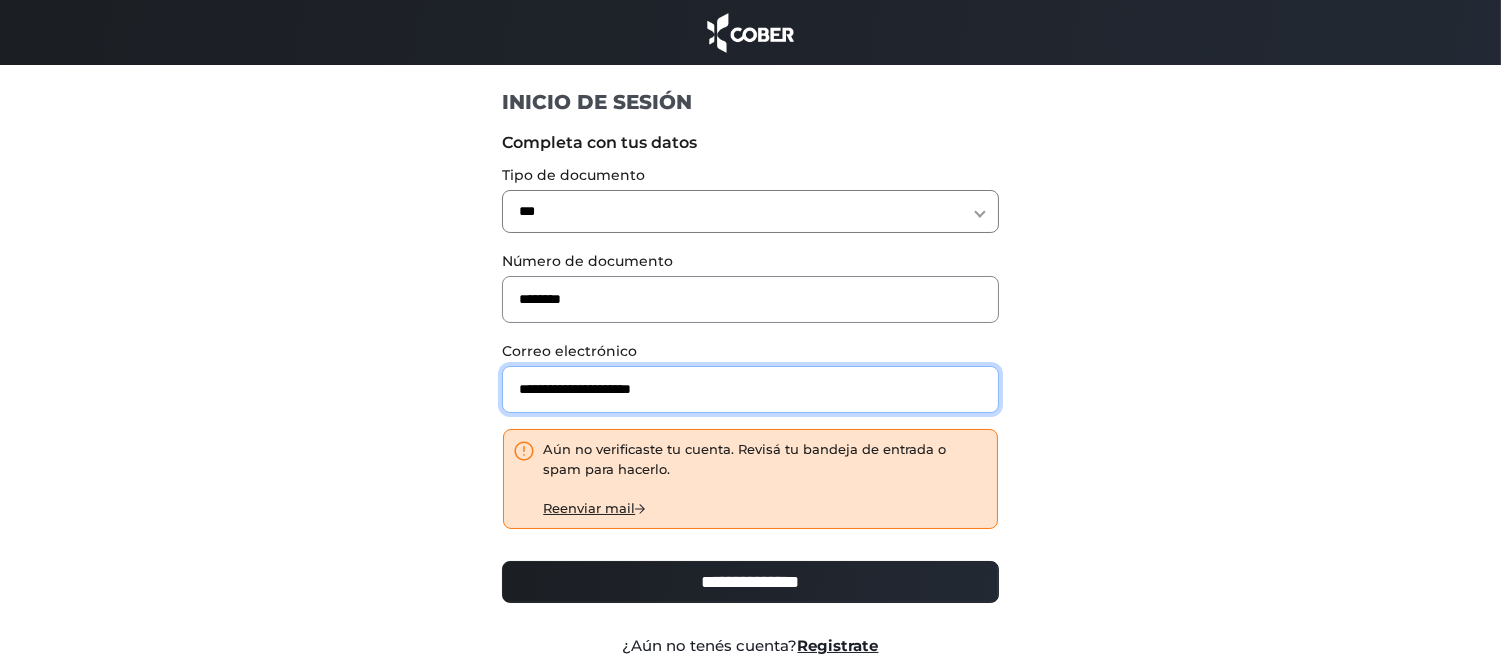type on "**********" 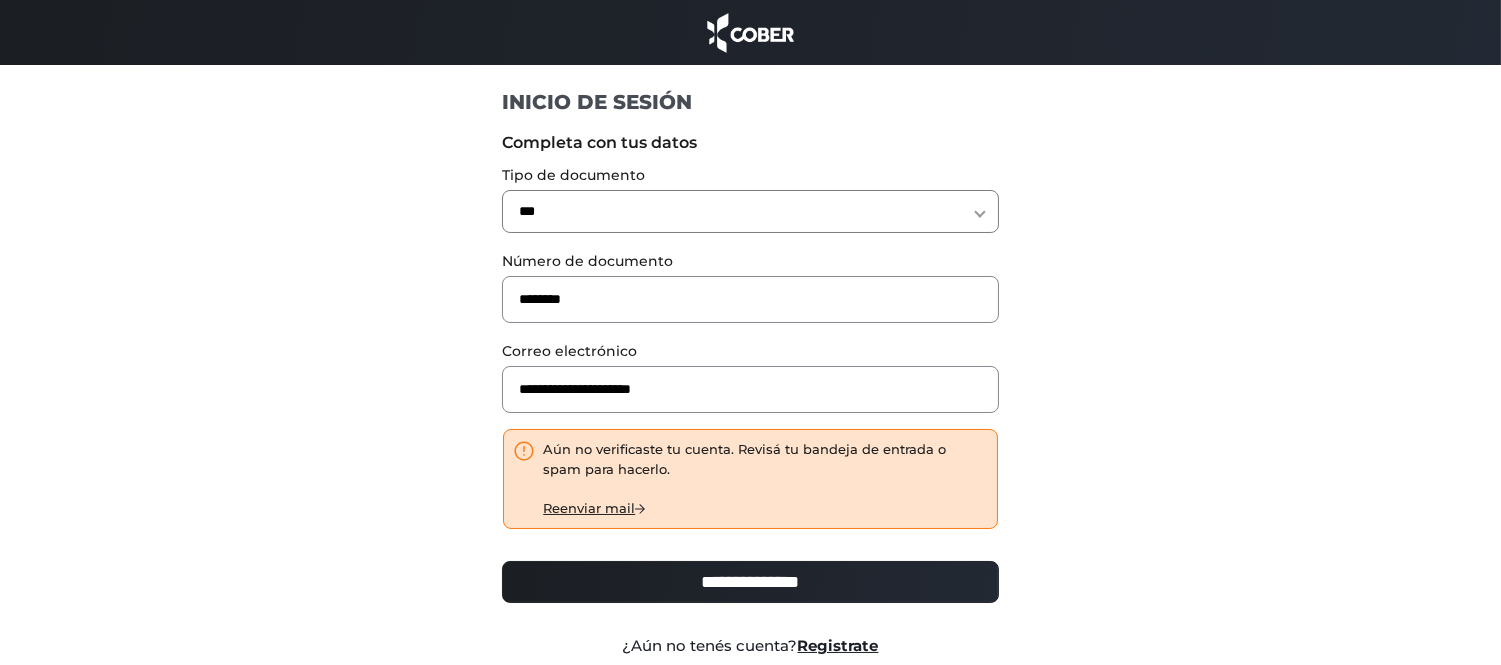 drag, startPoint x: 677, startPoint y: 581, endPoint x: 694, endPoint y: 578, distance: 17.262676 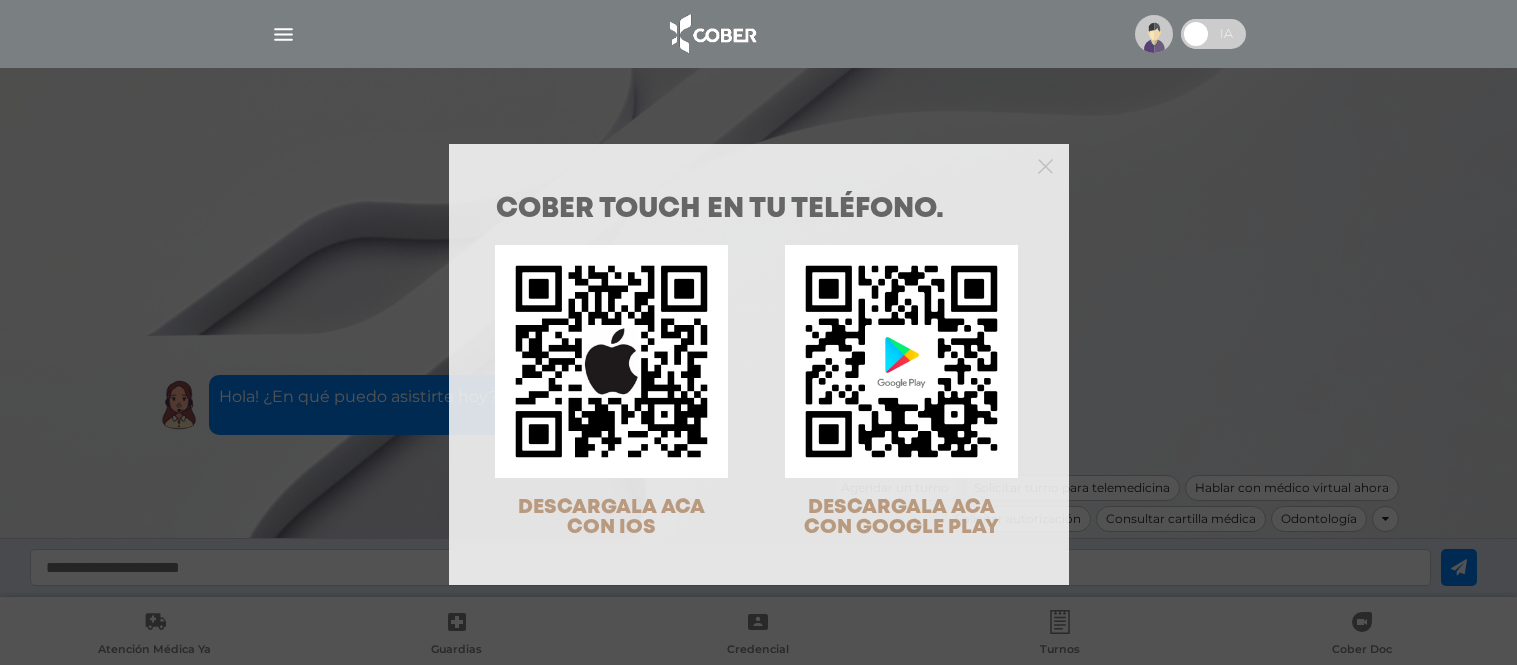 scroll, scrollTop: 0, scrollLeft: 0, axis: both 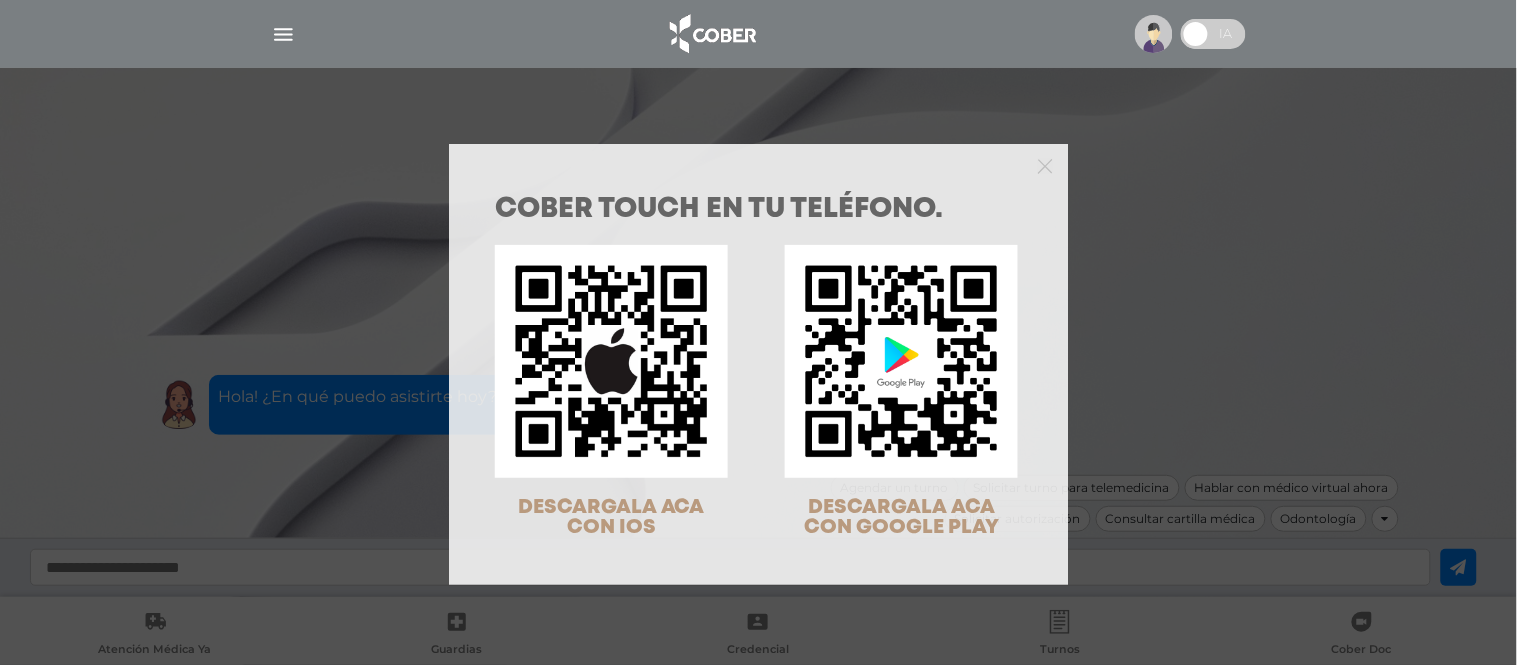 click on "COBER TOUCH en tu teléfono.
DESCARGALA ACA CON IOS
DESCARGALA ACA CON GOOGLE PLAY" at bounding box center (758, 332) 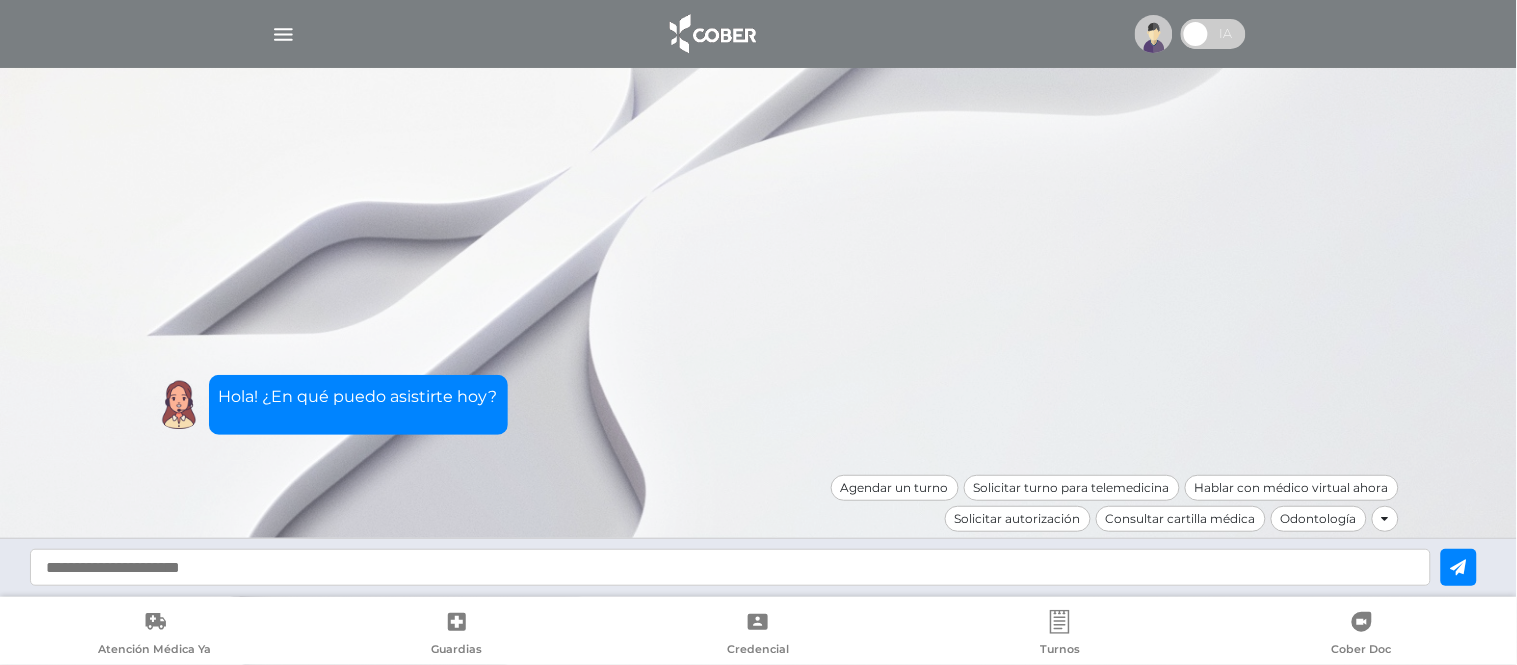 click at bounding box center (1213, 34) 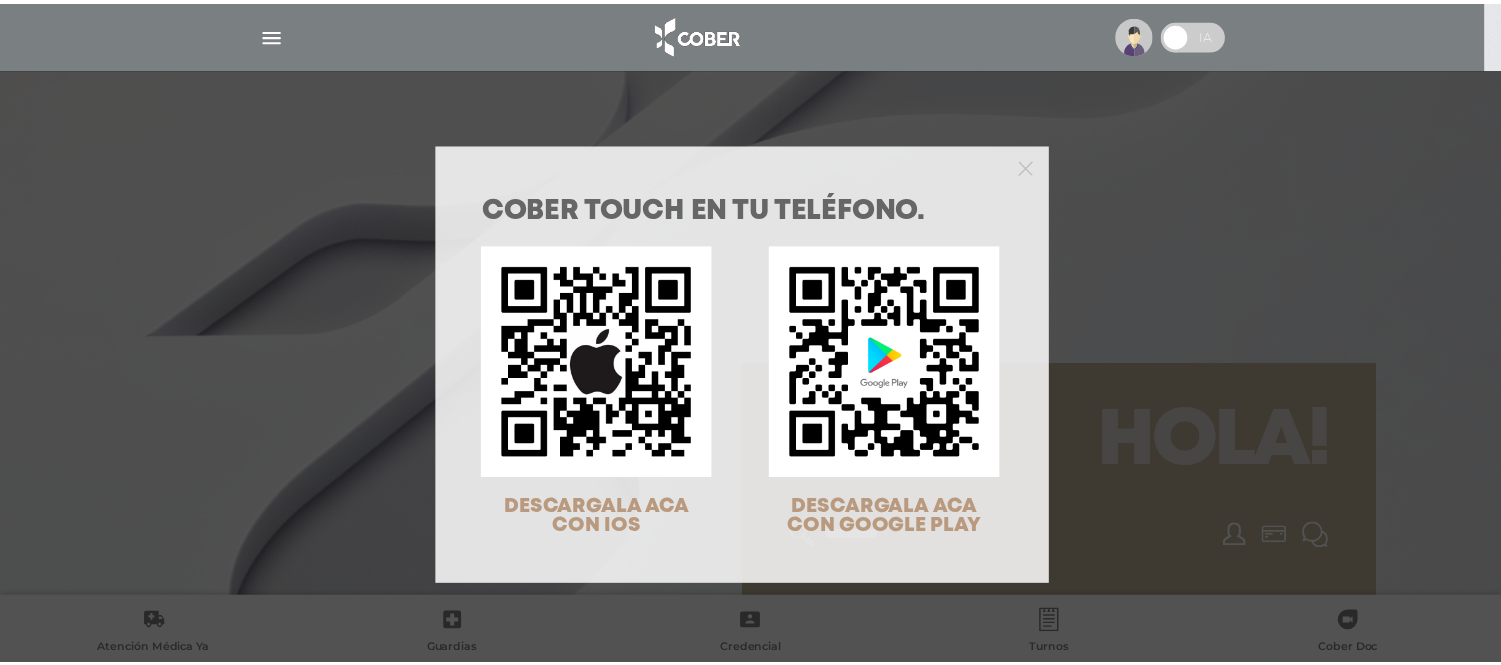 scroll, scrollTop: 0, scrollLeft: 0, axis: both 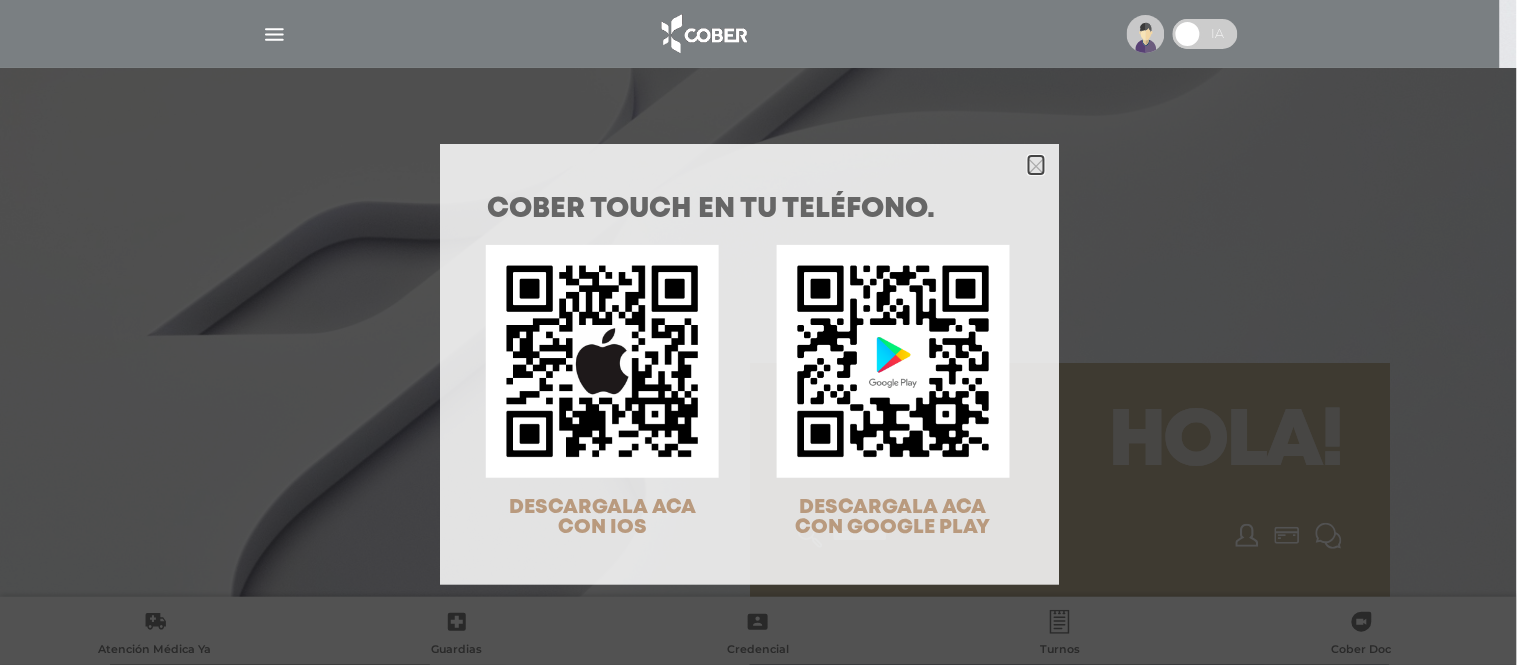 click 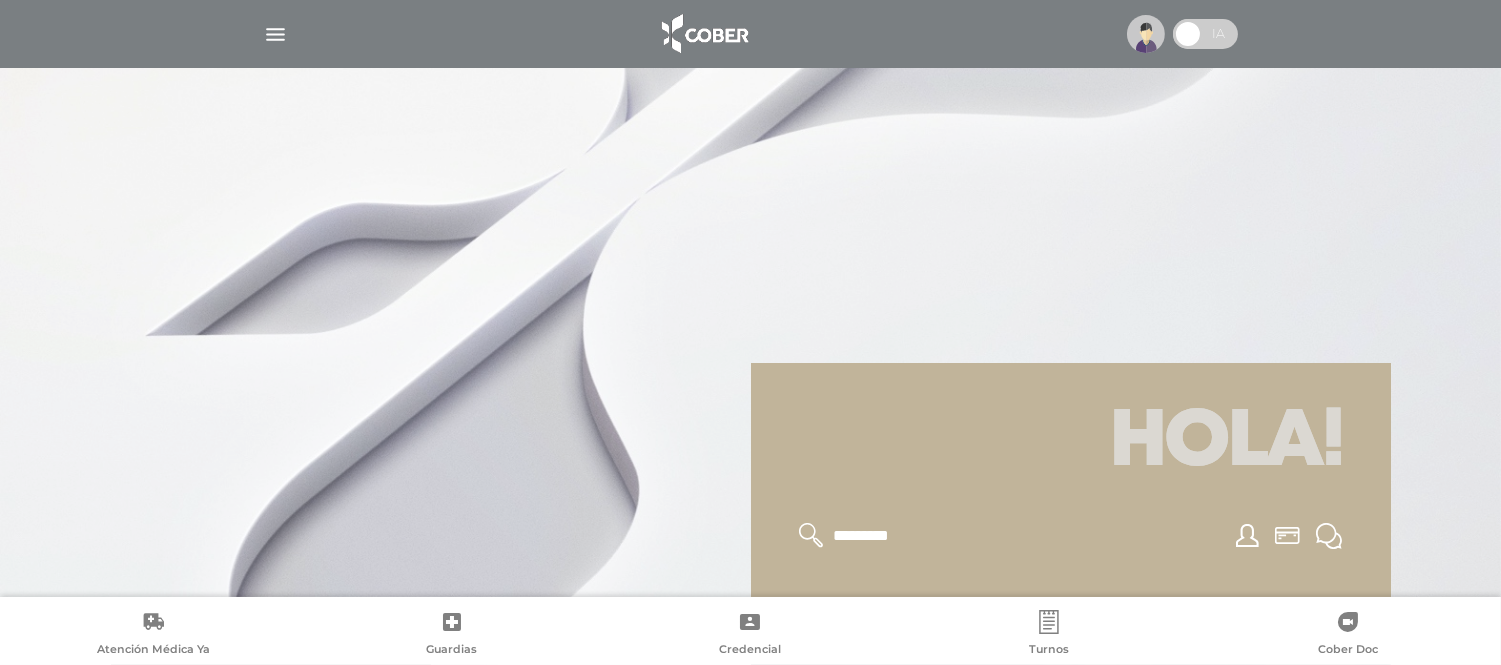 click at bounding box center [275, 34] 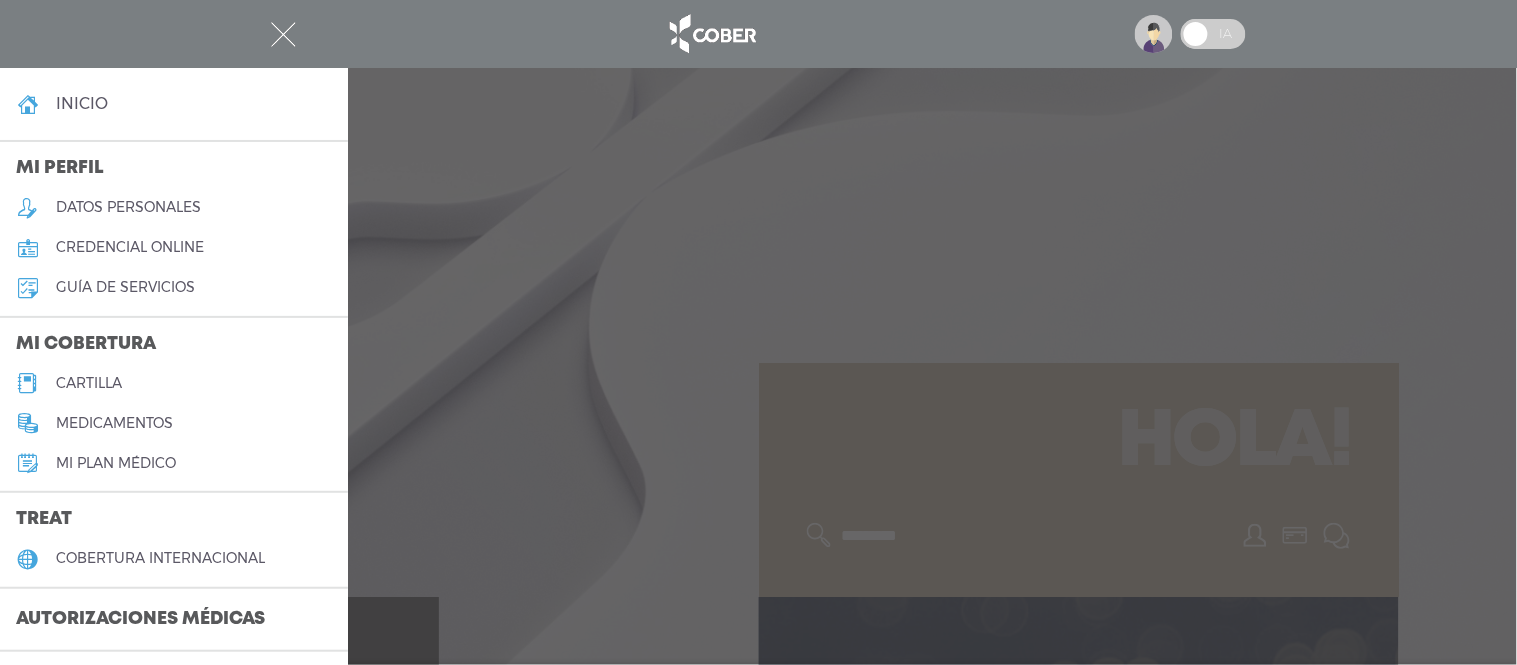 click on "credencial online" at bounding box center [130, 247] 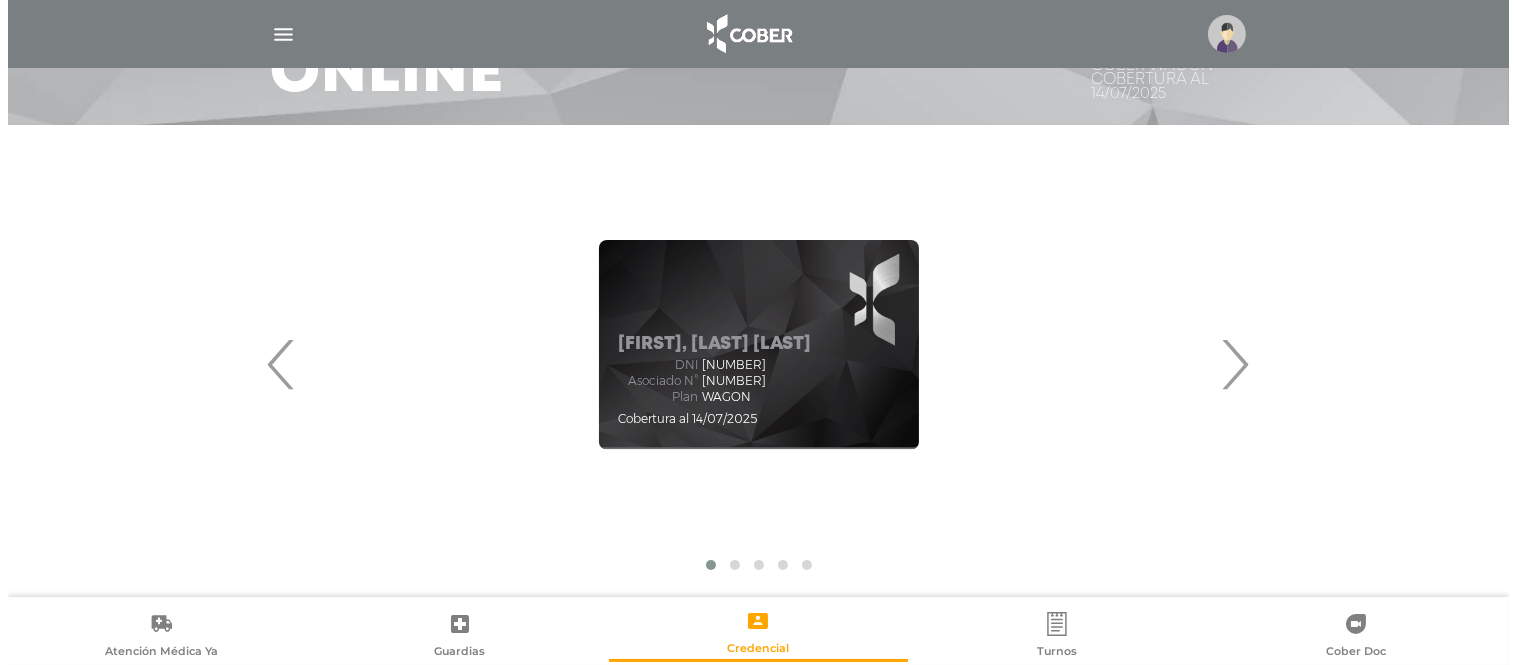 scroll, scrollTop: 222, scrollLeft: 0, axis: vertical 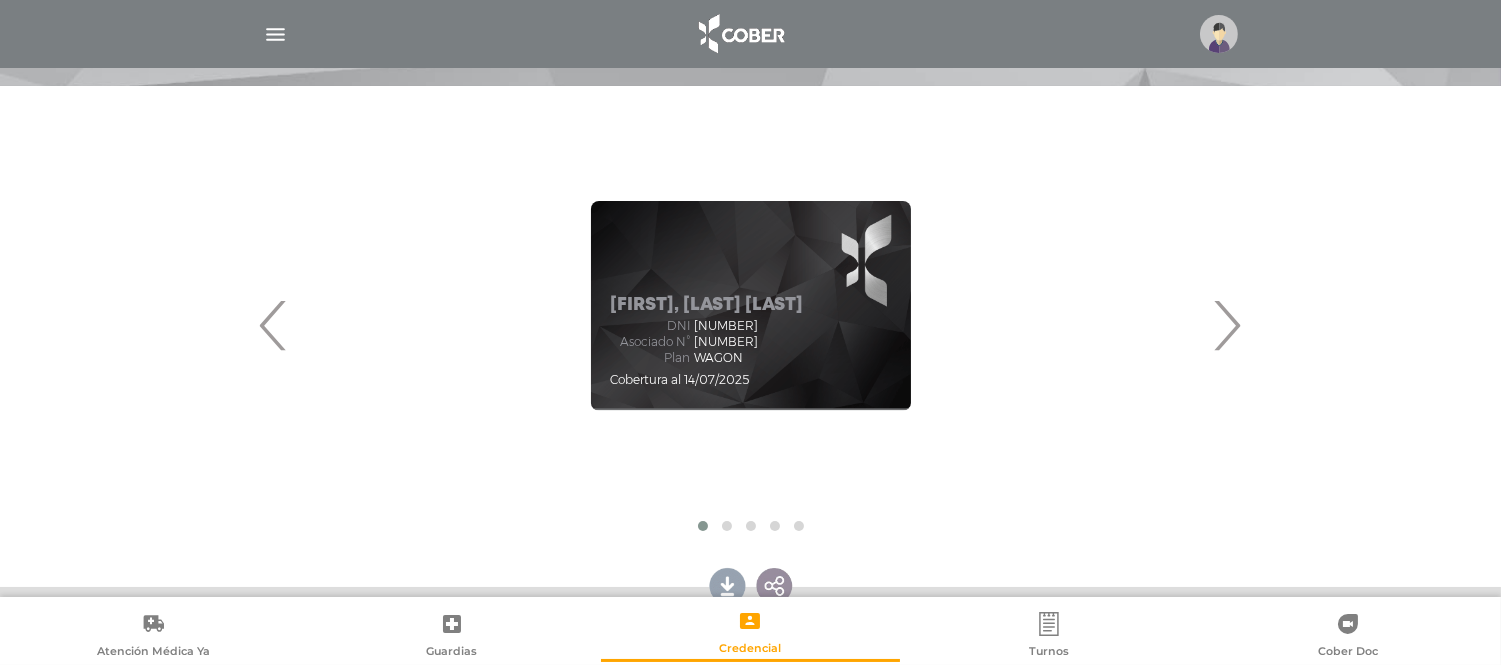 click on "›" at bounding box center [1227, 325] 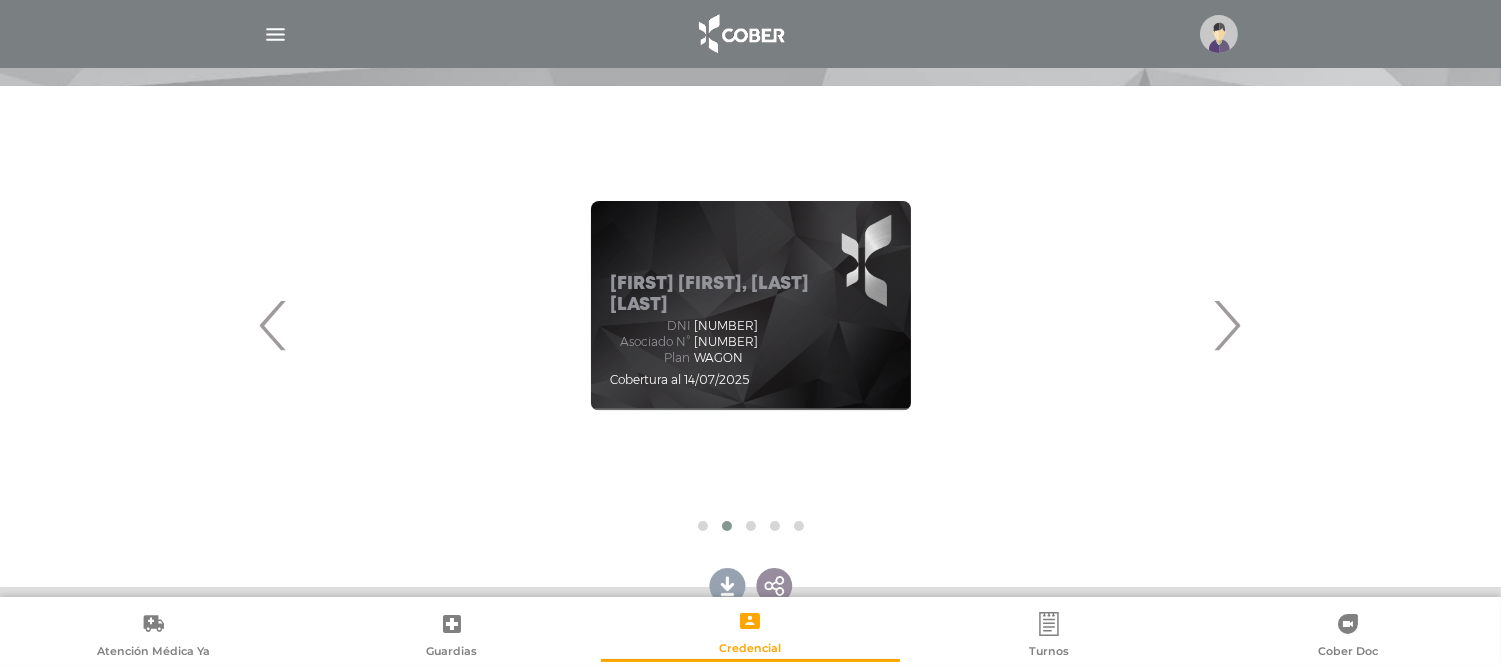 click on "›" at bounding box center [1227, 325] 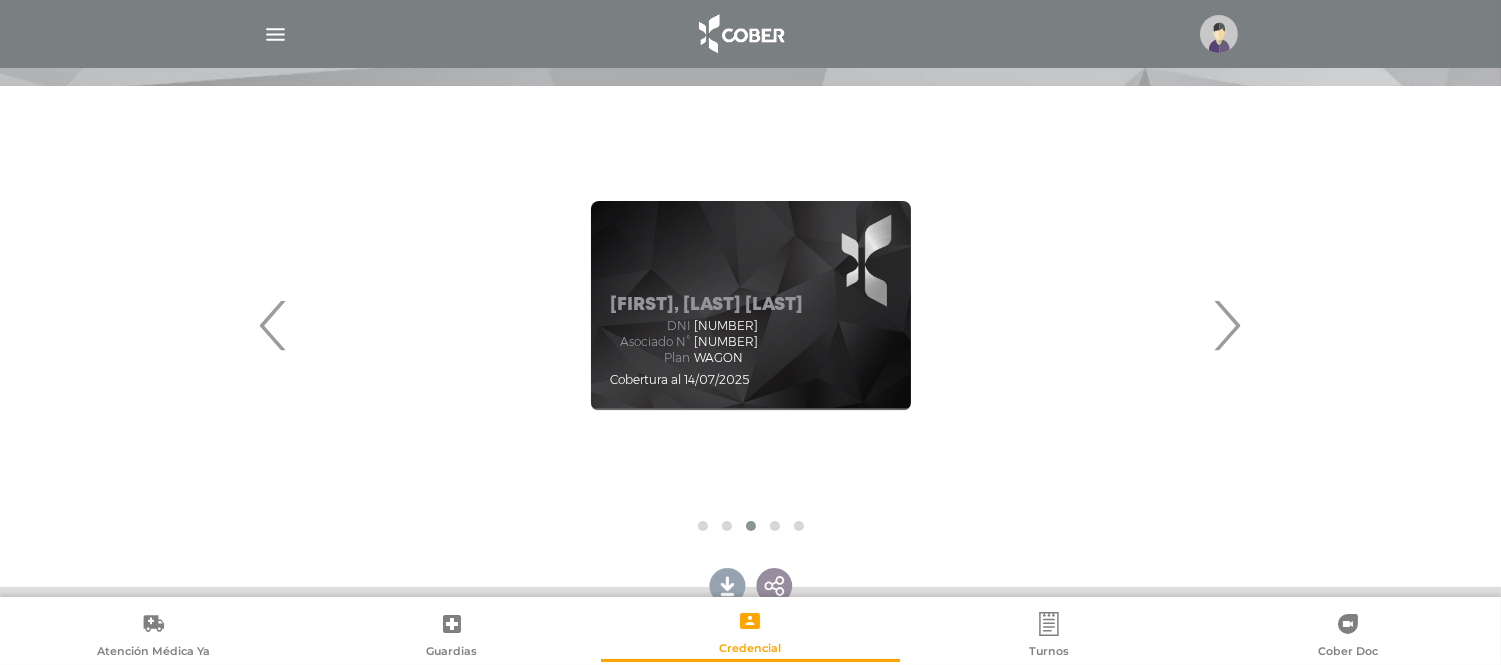 click on "›" at bounding box center (1227, 325) 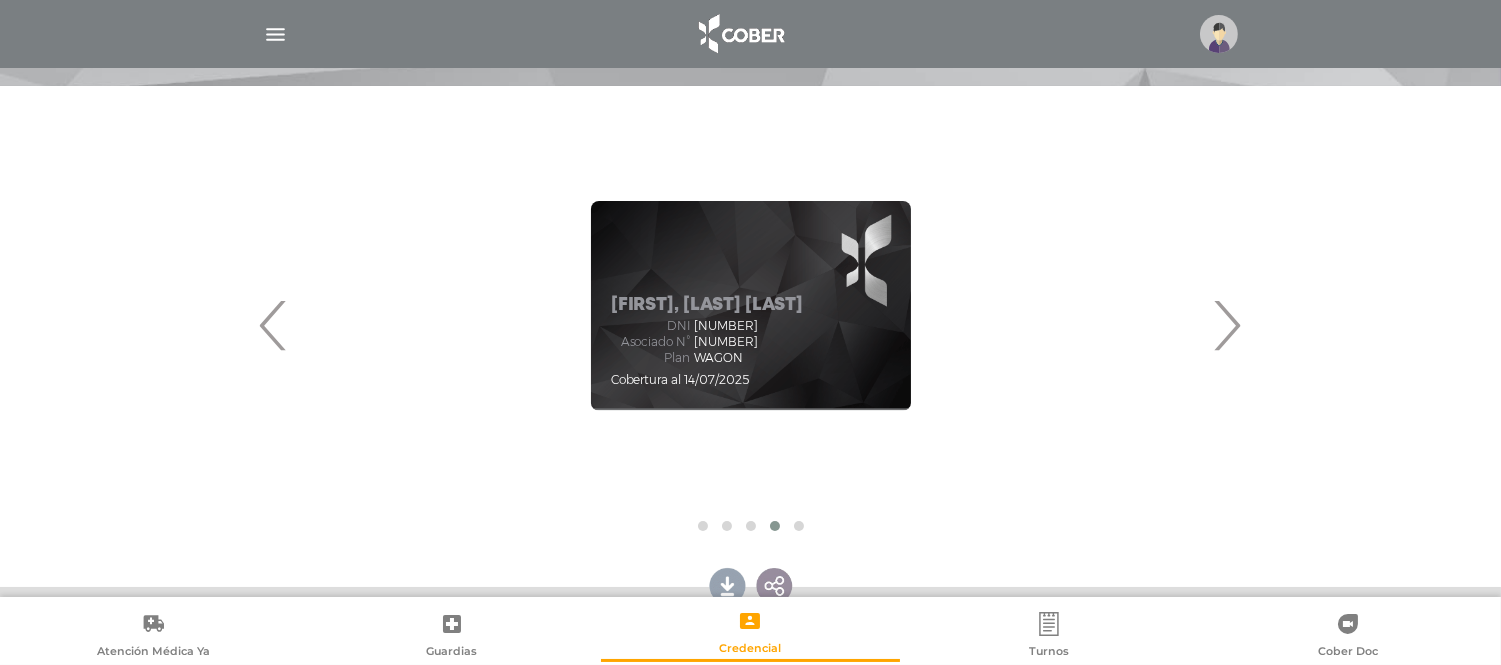 click on "›" at bounding box center (1227, 325) 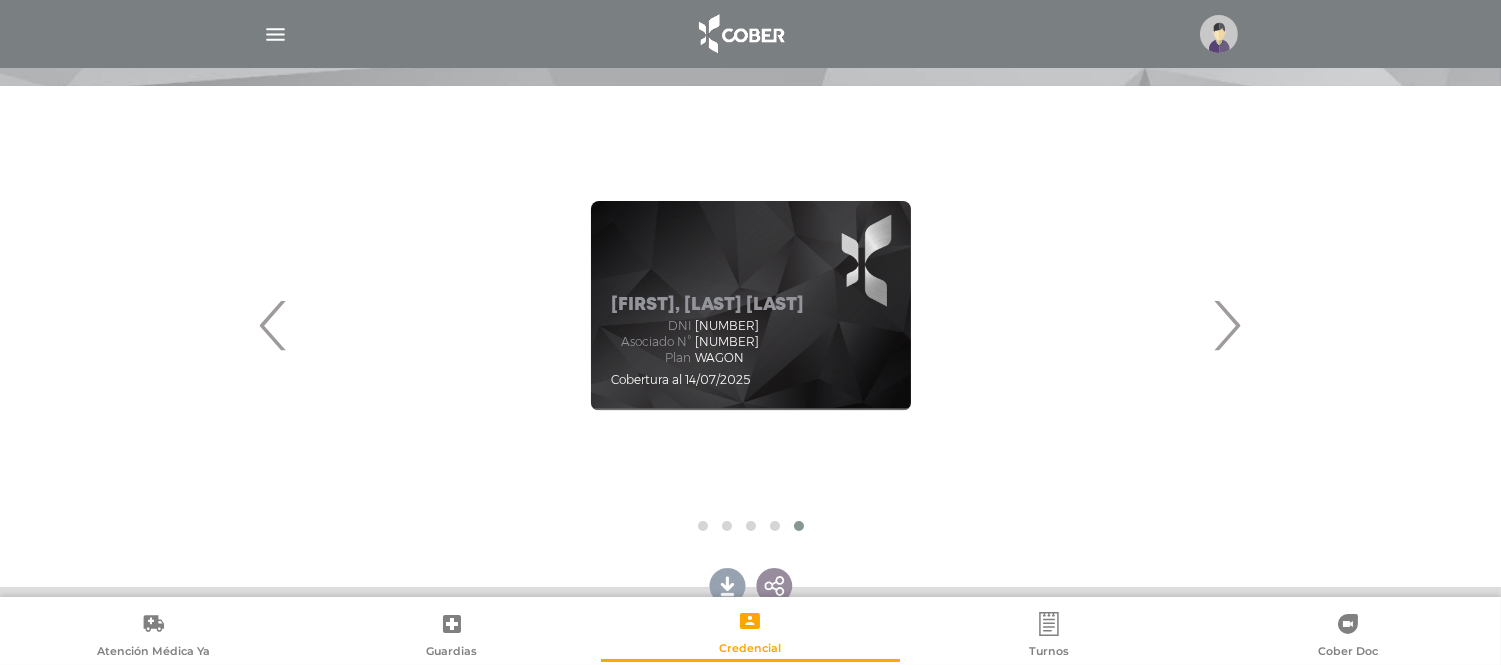 click on "›" at bounding box center [1227, 325] 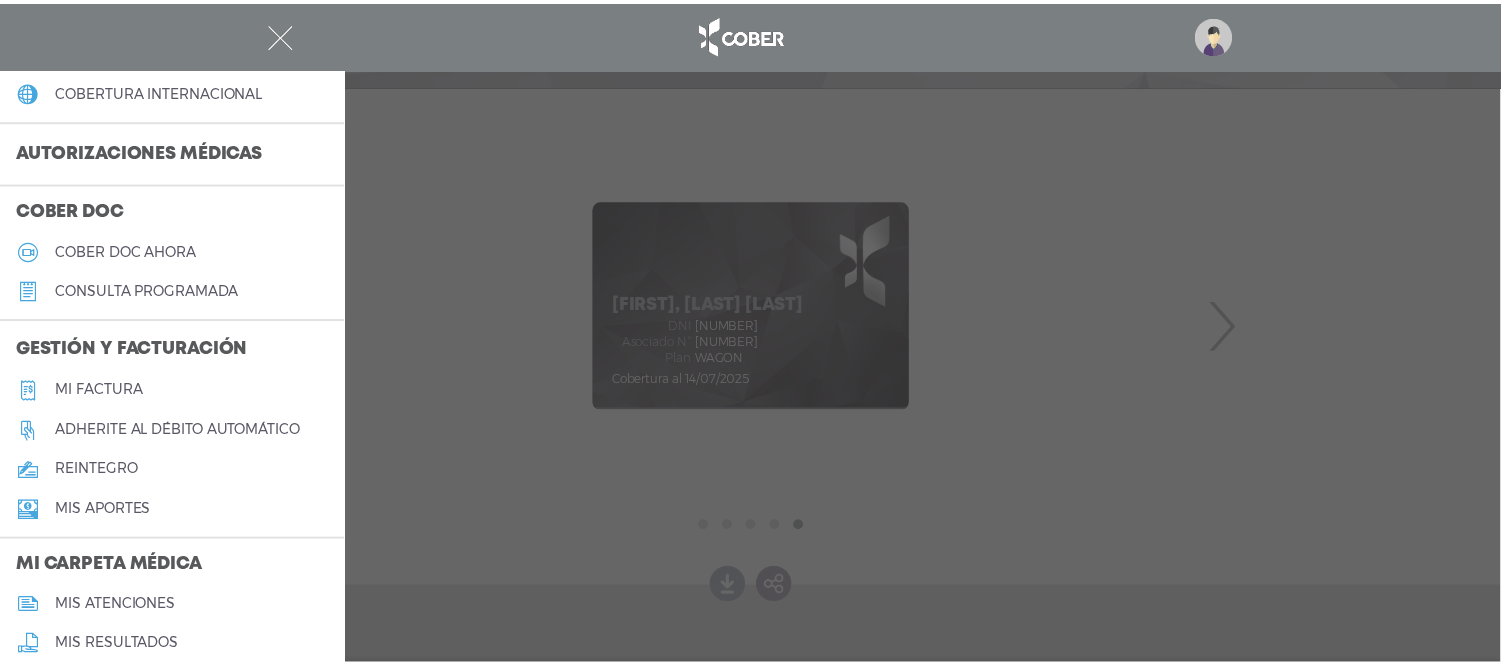 scroll, scrollTop: 444, scrollLeft: 0, axis: vertical 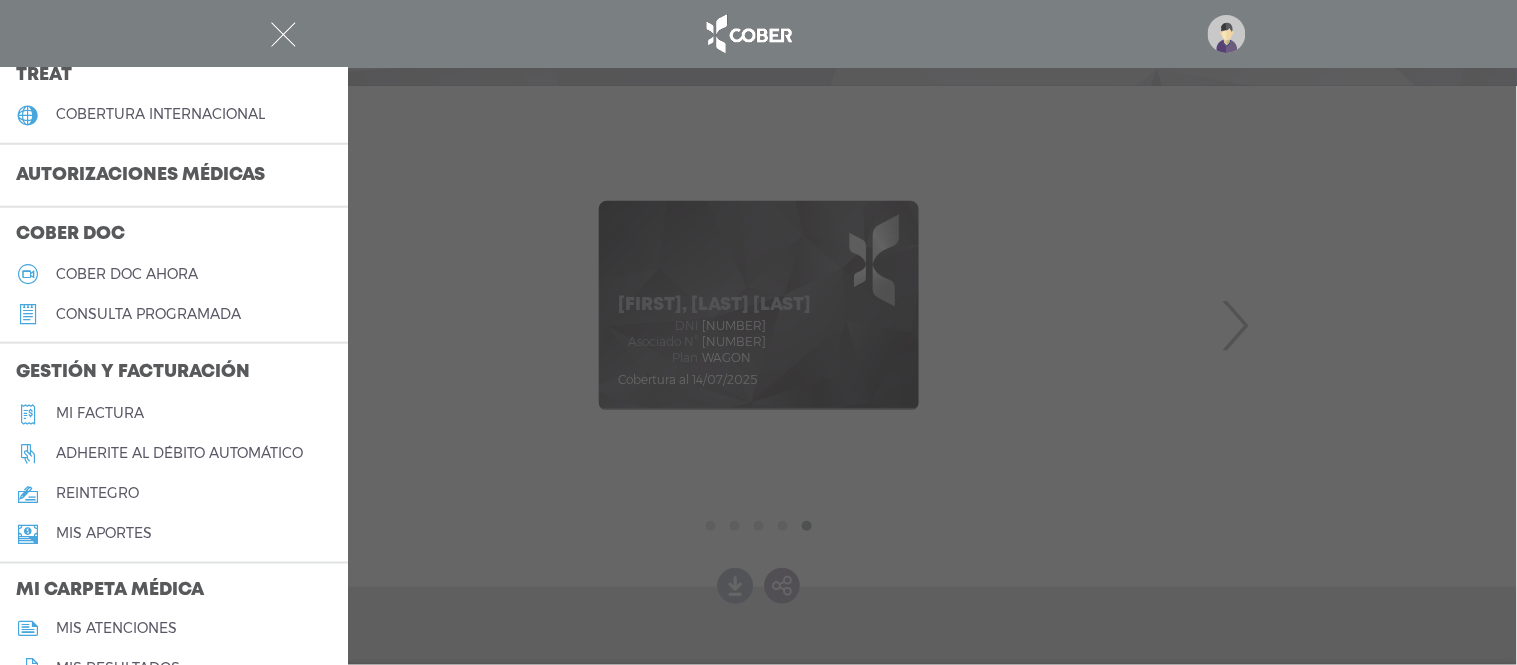 click at bounding box center (758, 332) 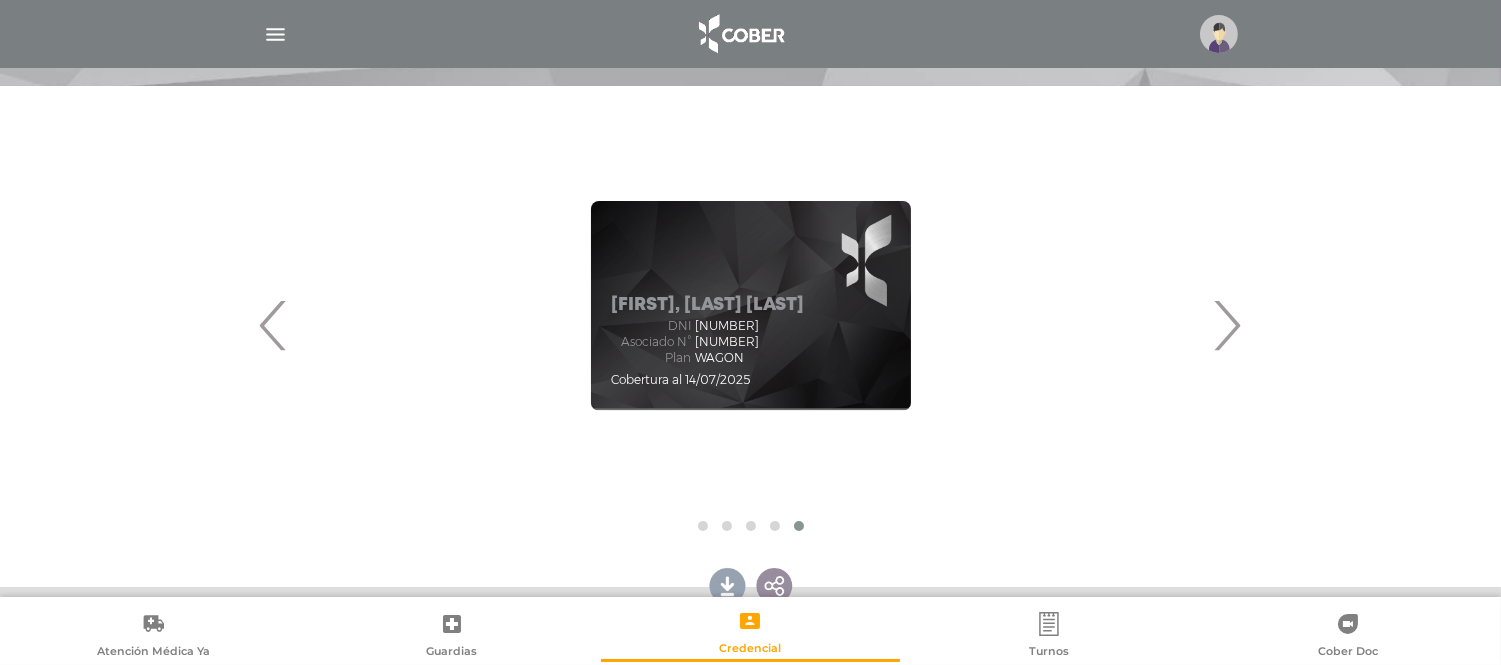 click at bounding box center [740, 34] 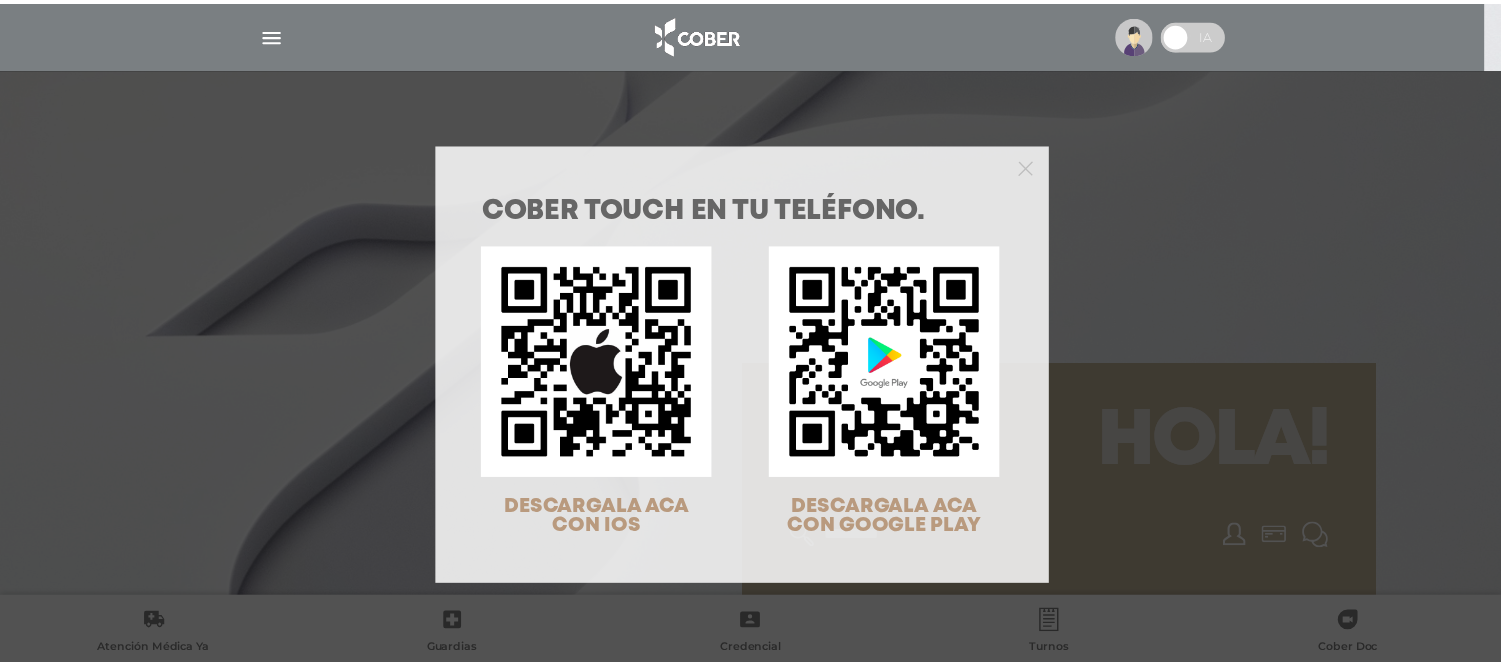 scroll, scrollTop: 0, scrollLeft: 0, axis: both 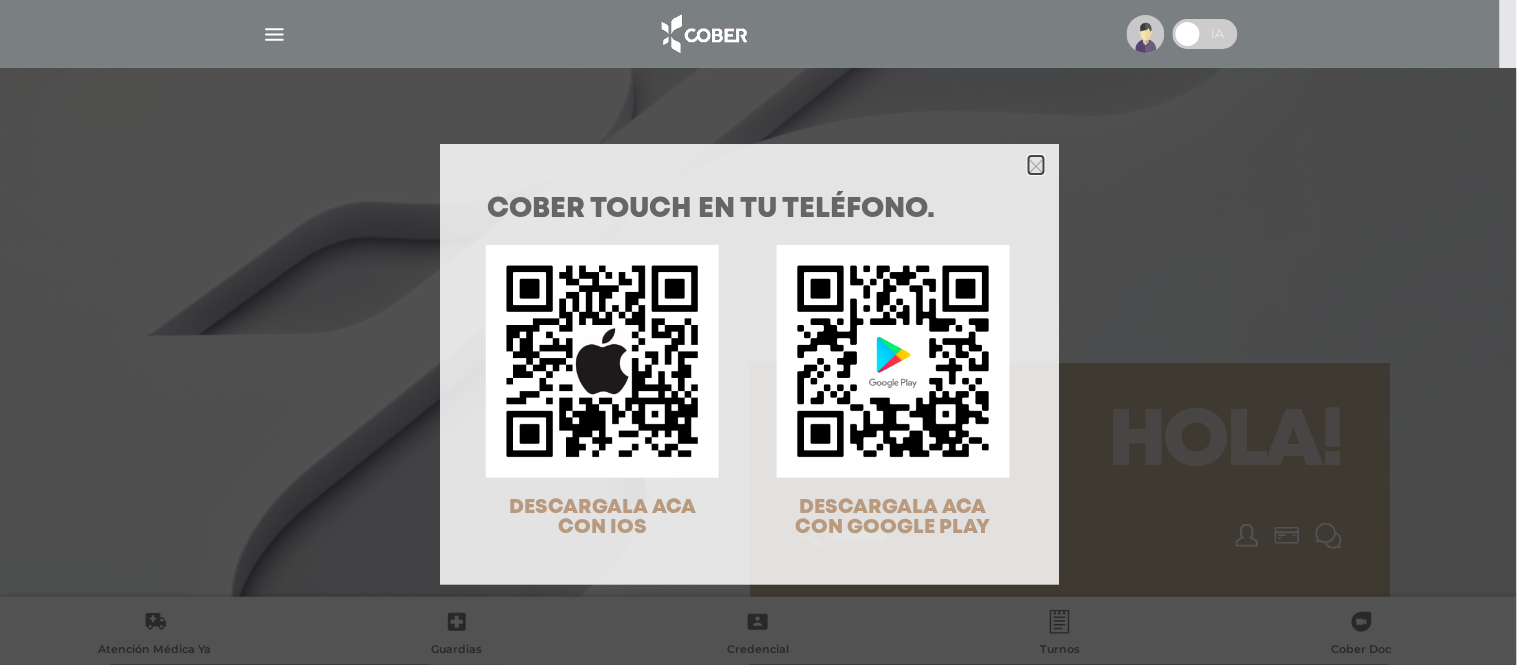 click 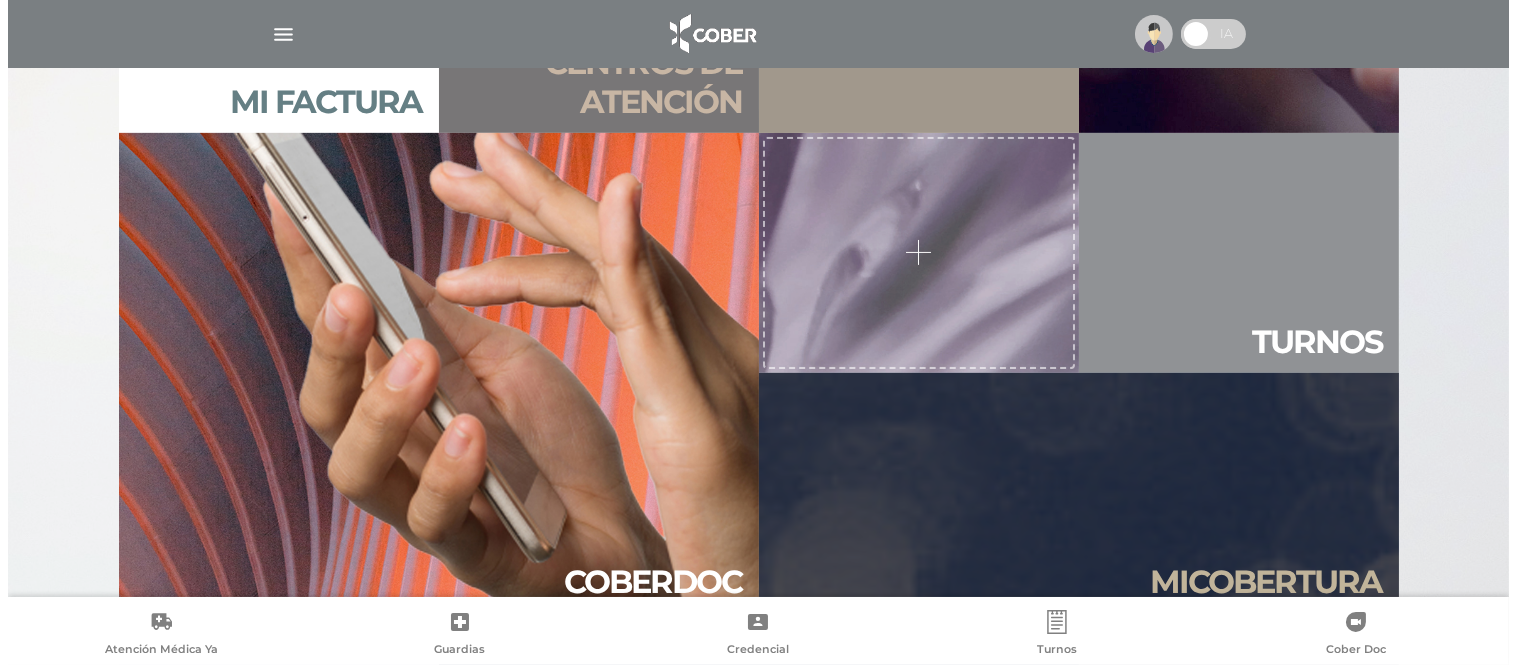 scroll, scrollTop: 1666, scrollLeft: 0, axis: vertical 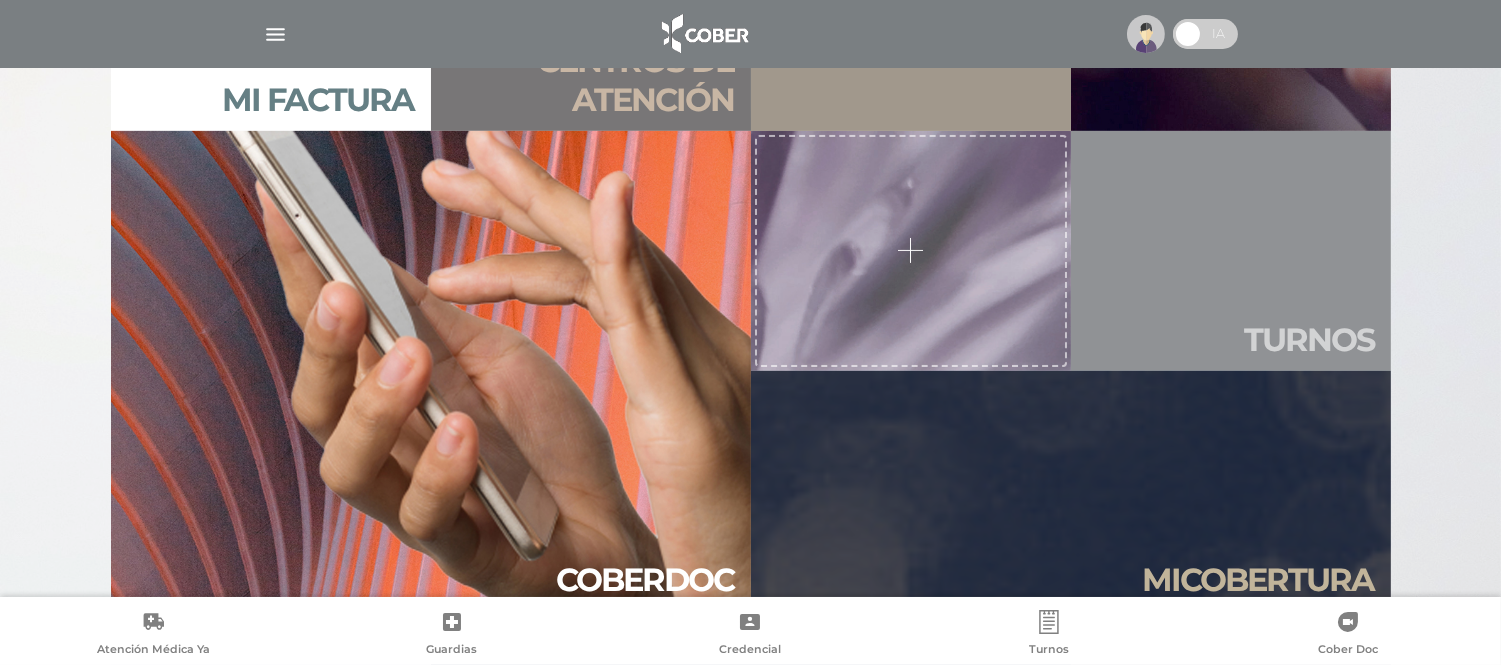 click on "Tur nos" at bounding box center (1231, 251) 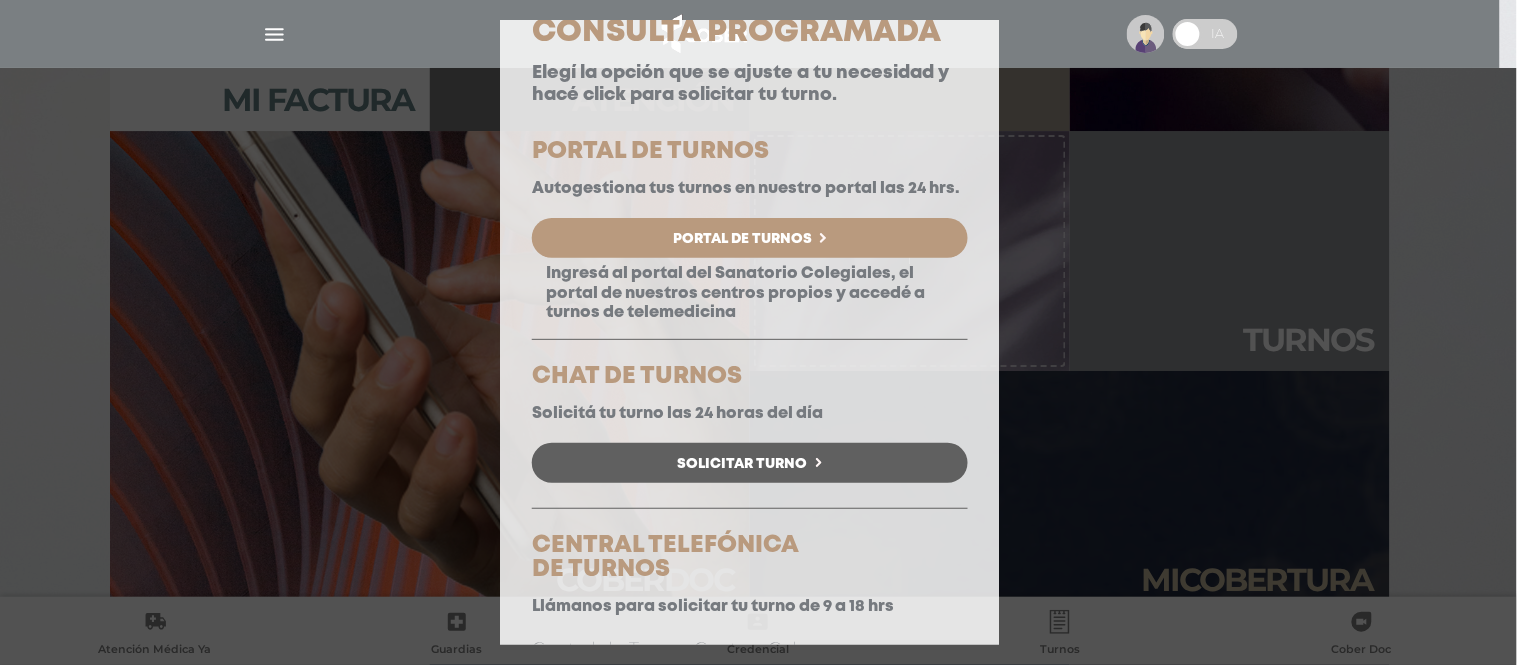 scroll, scrollTop: 1, scrollLeft: 0, axis: vertical 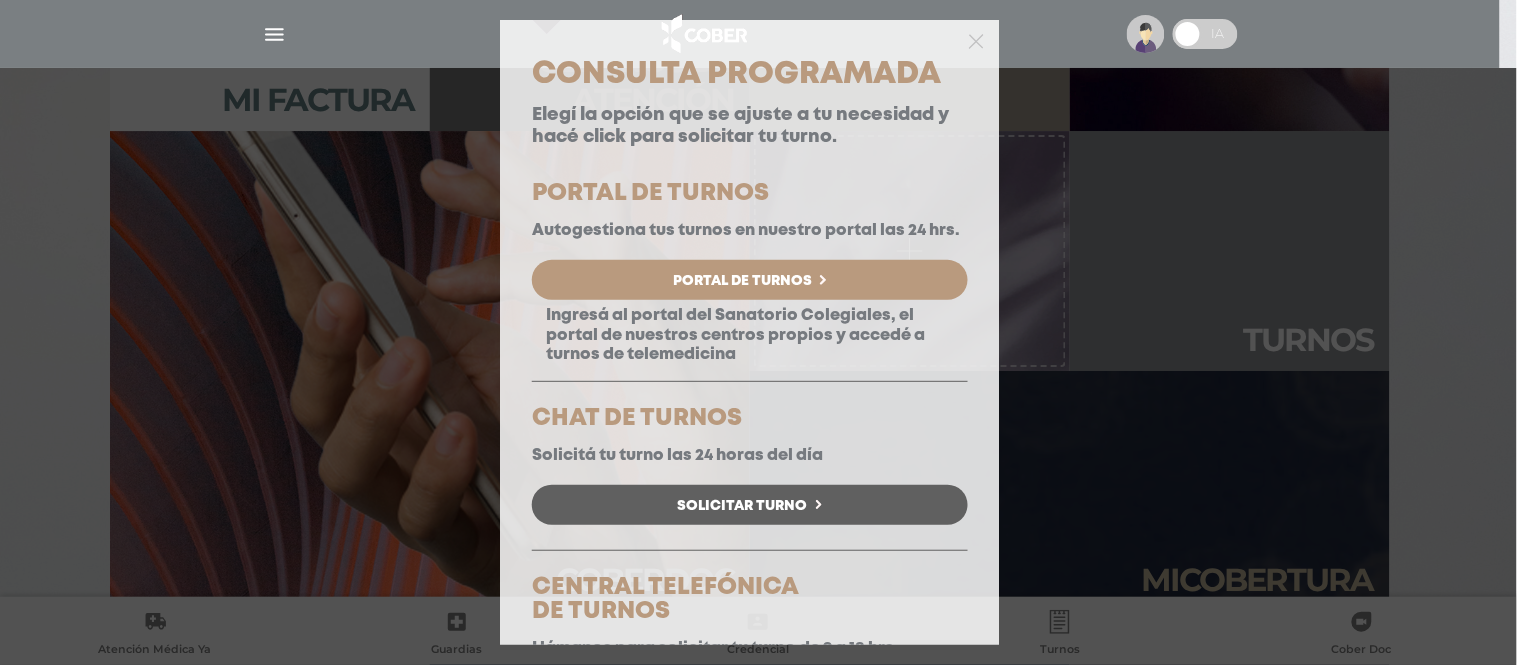 click on "Solicitar Turno" at bounding box center (743, 506) 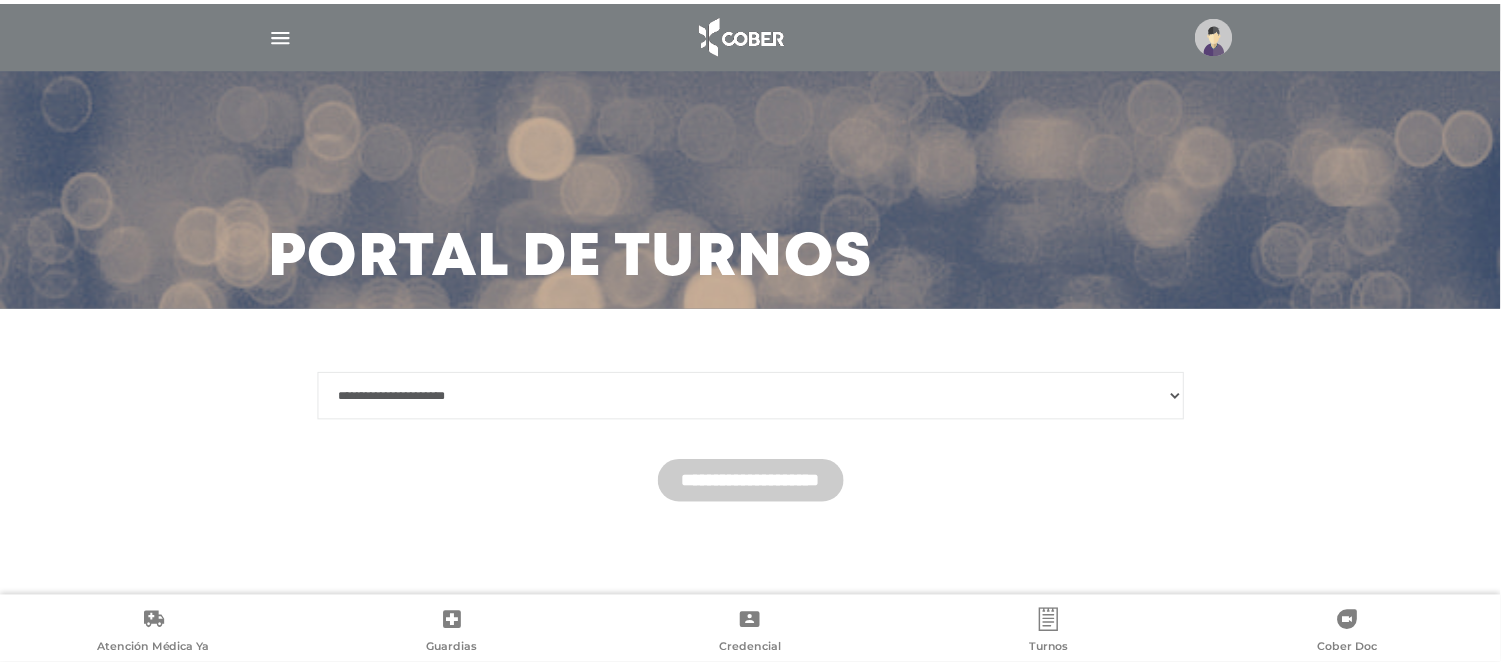 scroll, scrollTop: 0, scrollLeft: 0, axis: both 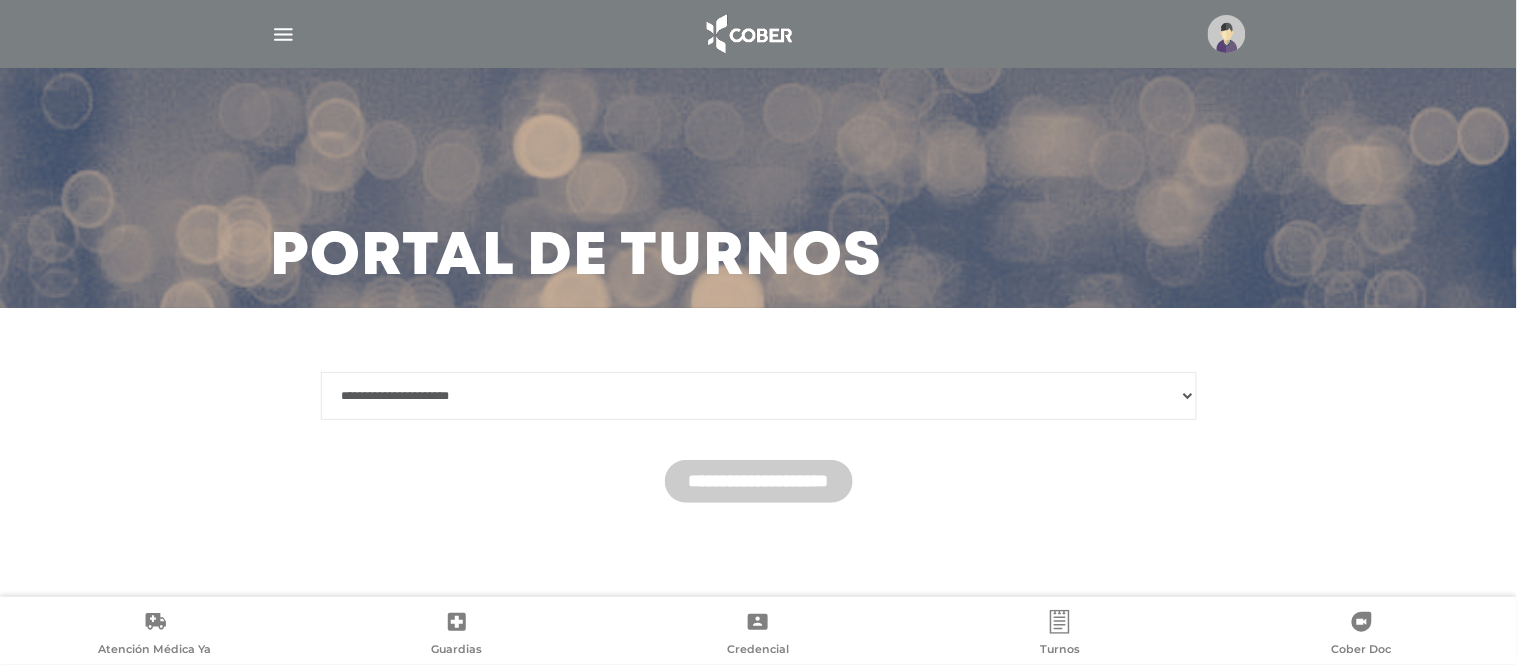 click on "**********" at bounding box center (759, 396) 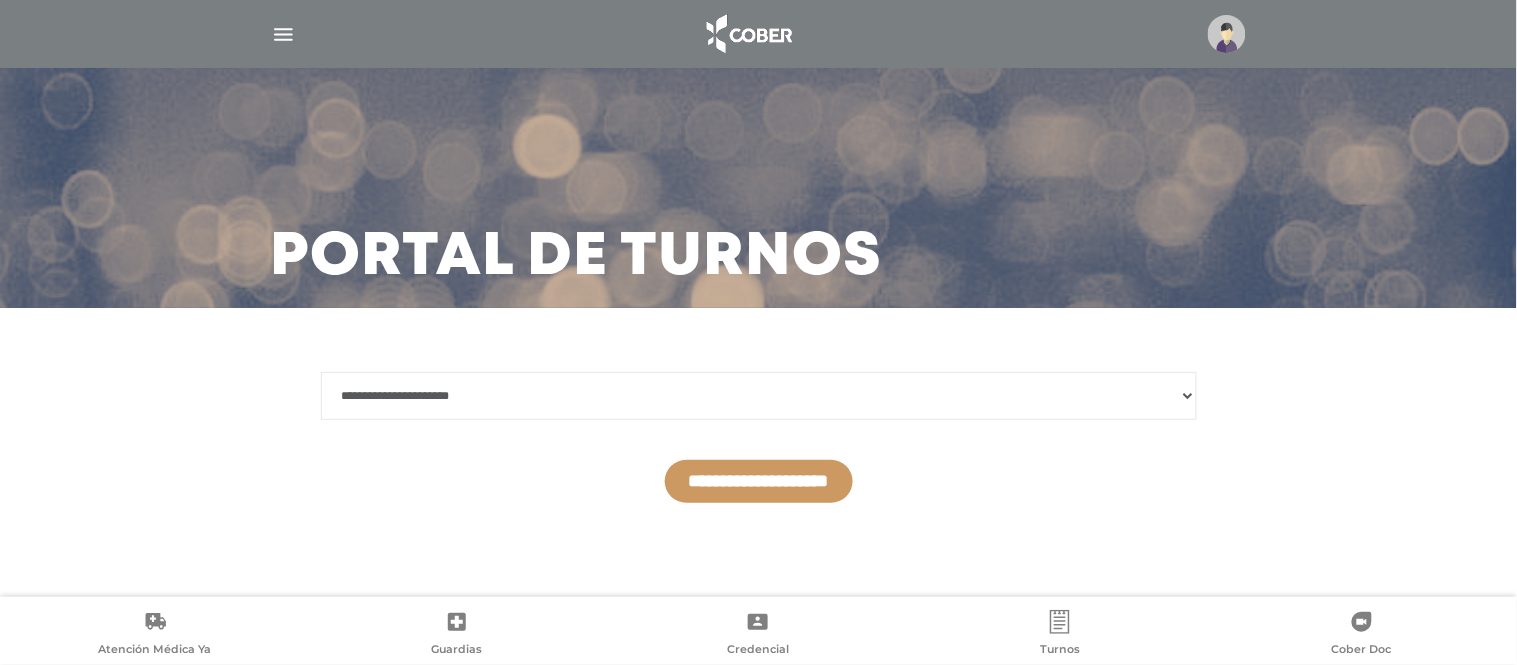 click on "**********" at bounding box center (759, 481) 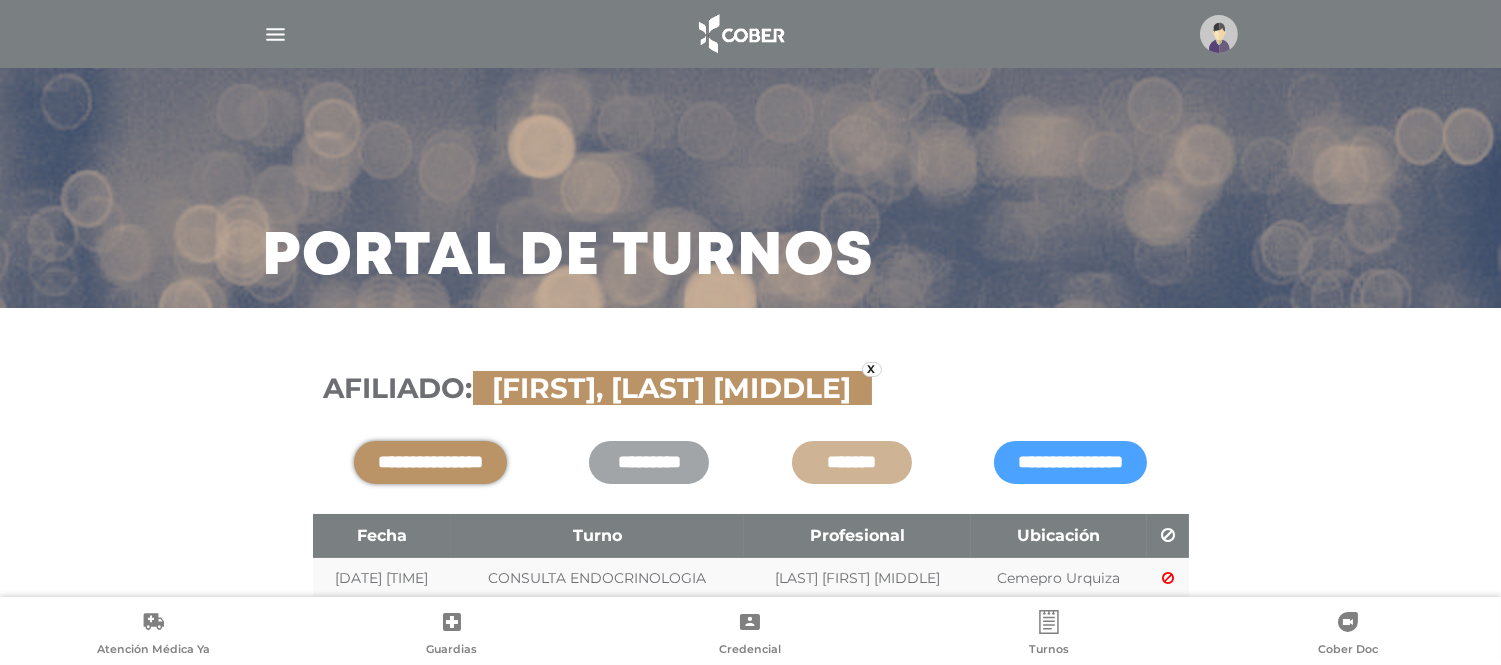scroll, scrollTop: 90, scrollLeft: 0, axis: vertical 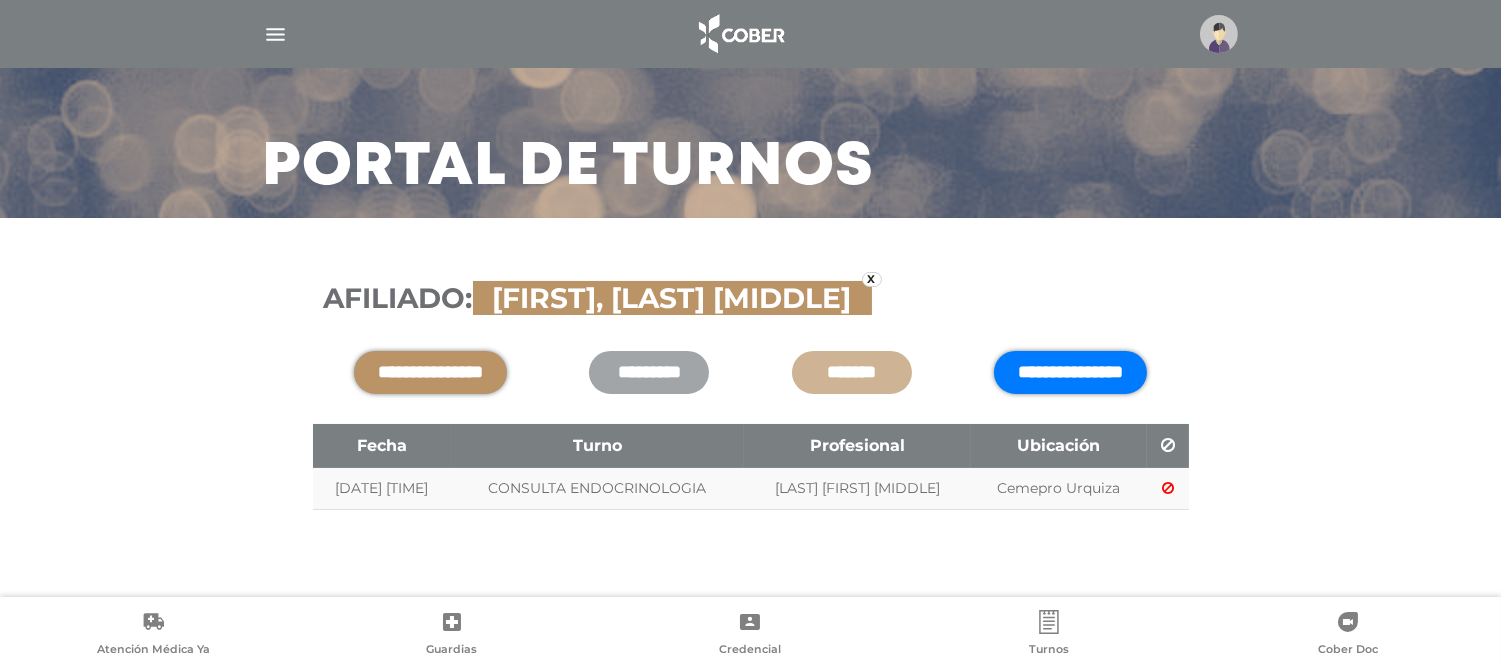 click on "**********" at bounding box center (1070, 372) 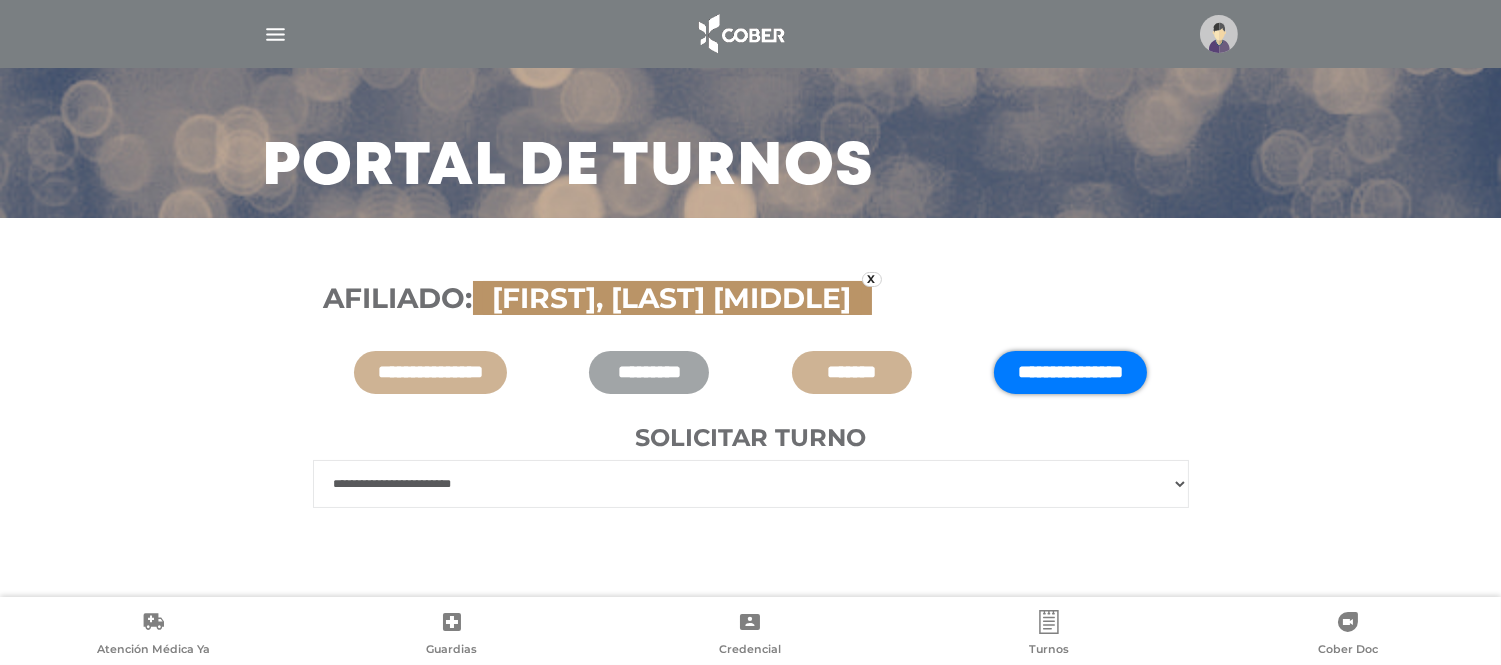 click on "**********" at bounding box center (751, 484) 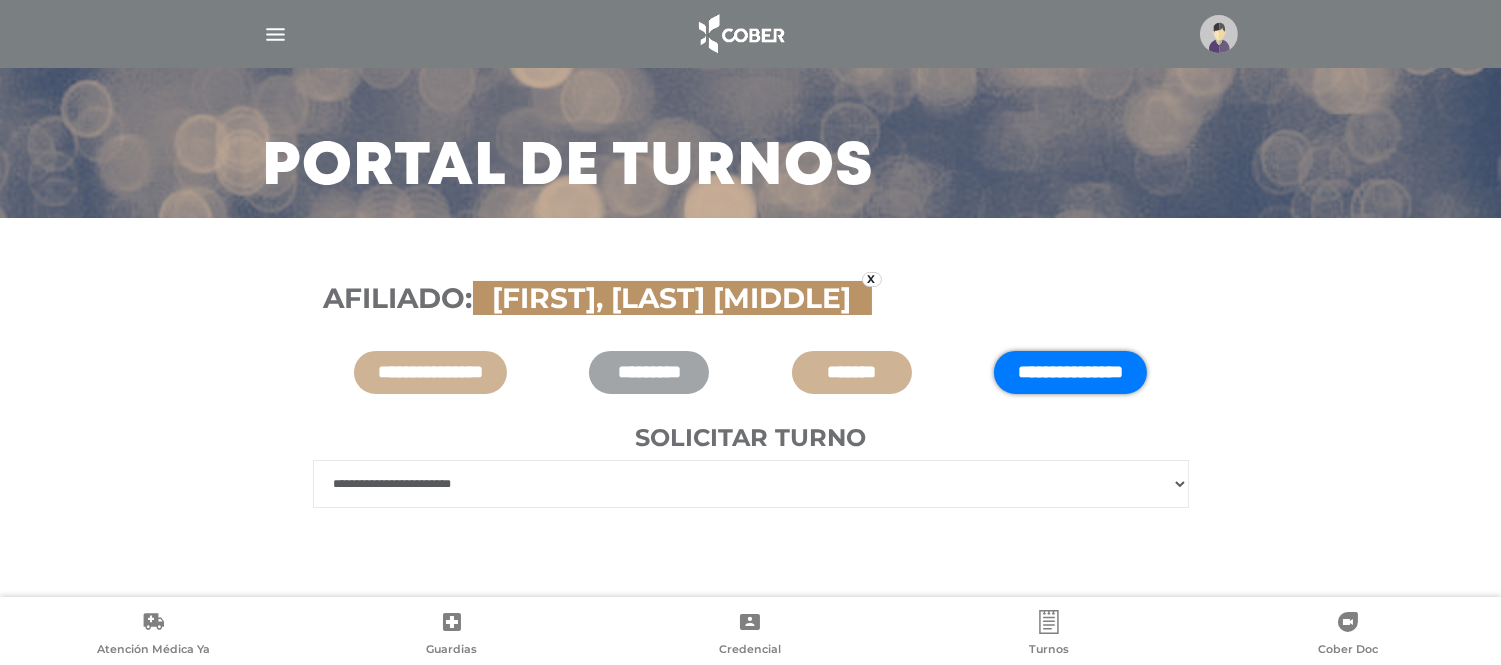 select on "***" 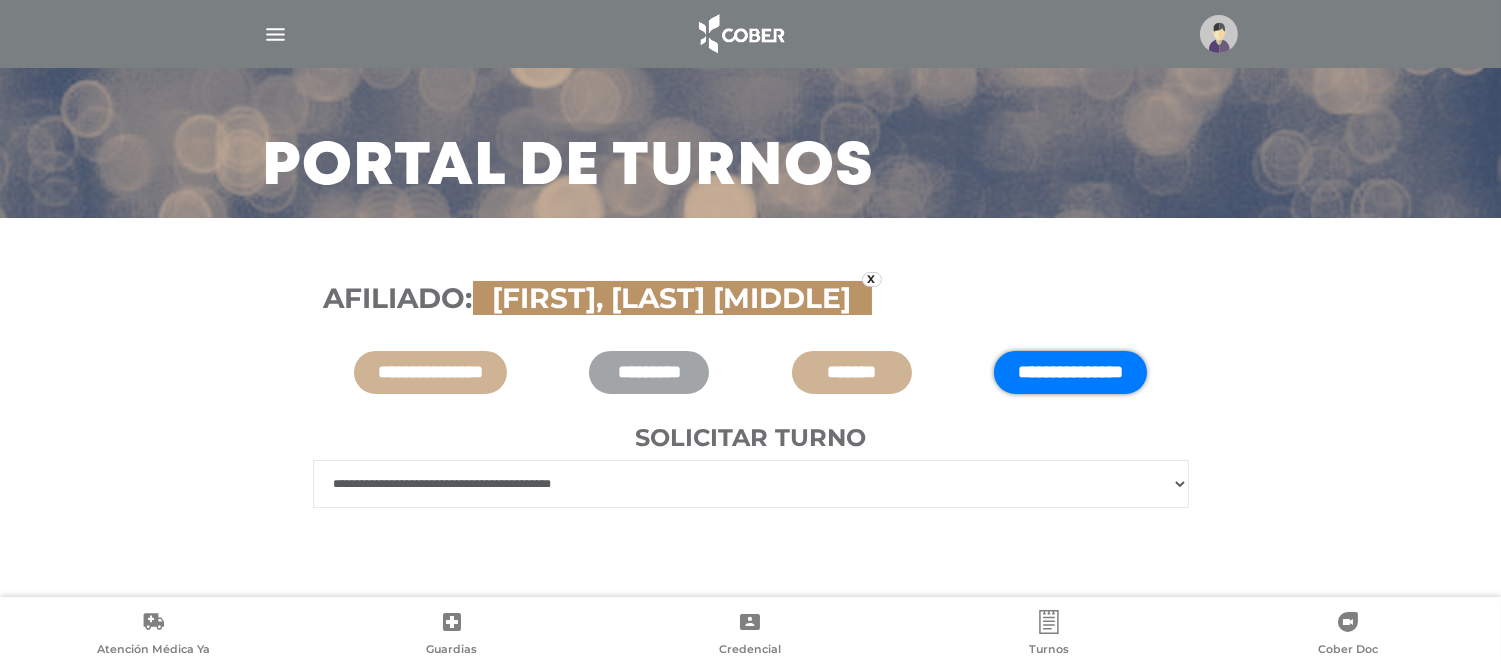 click on "**********" at bounding box center [751, 484] 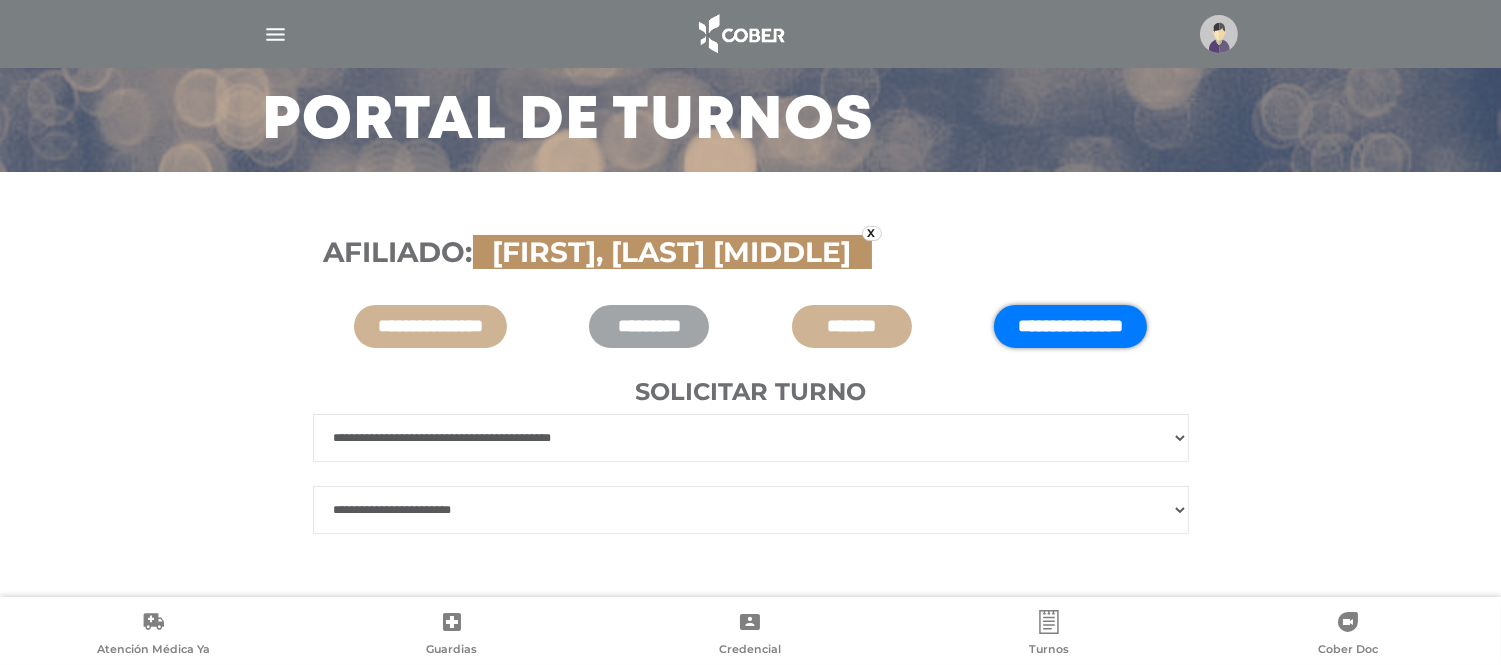 scroll, scrollTop: 161, scrollLeft: 0, axis: vertical 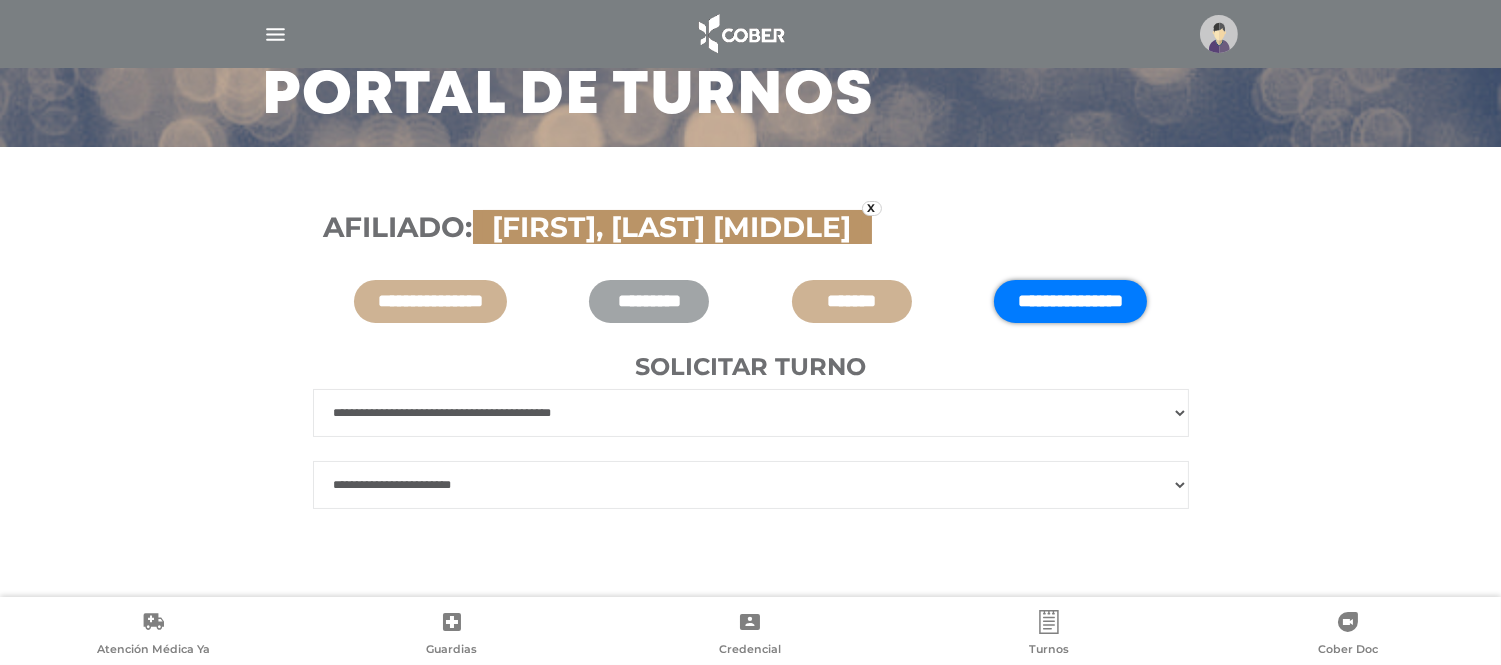 click on "**********" at bounding box center [751, 485] 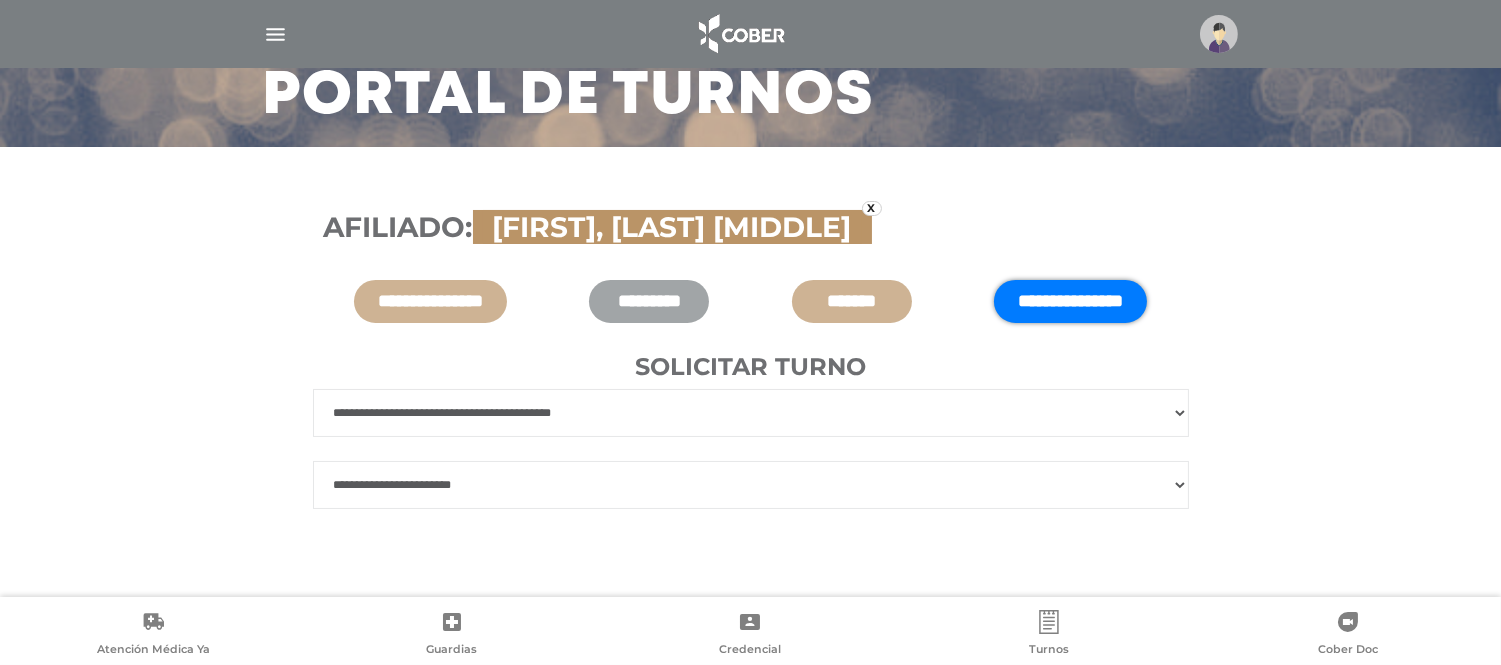 select on "**" 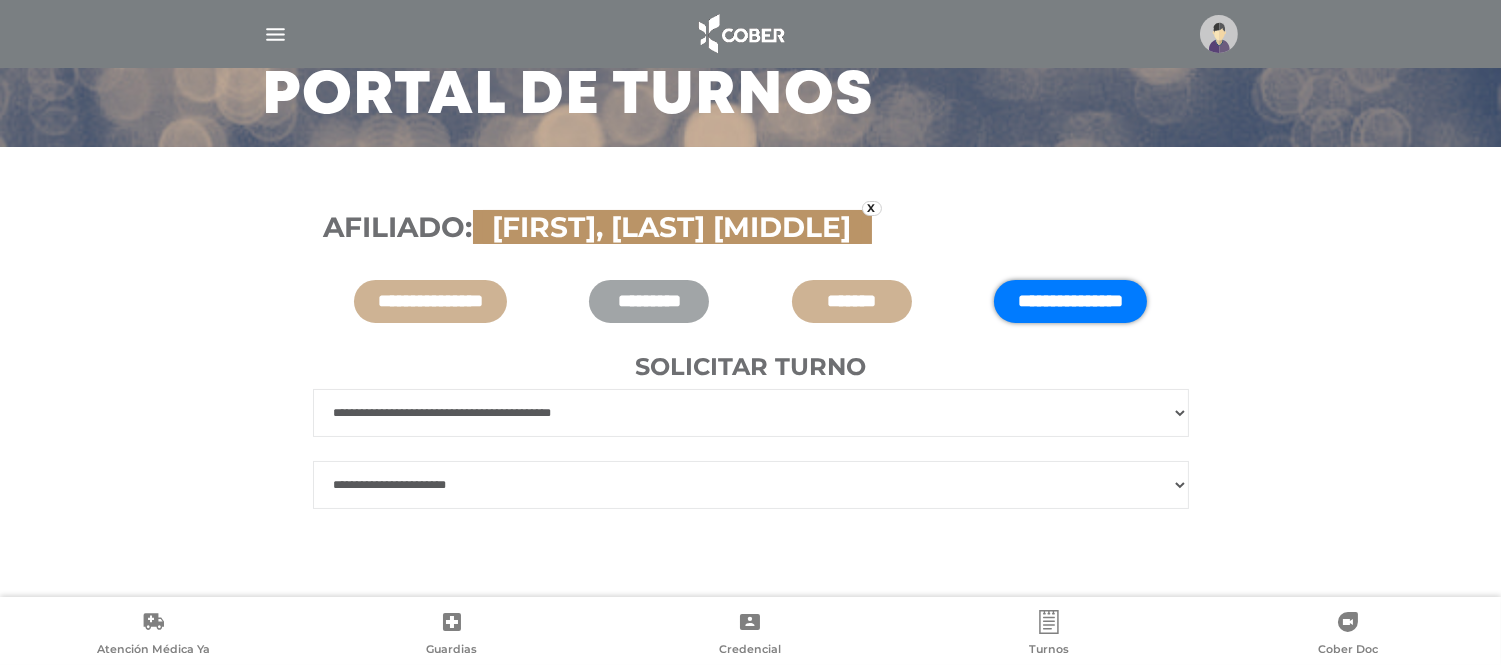 click on "**********" at bounding box center (751, 485) 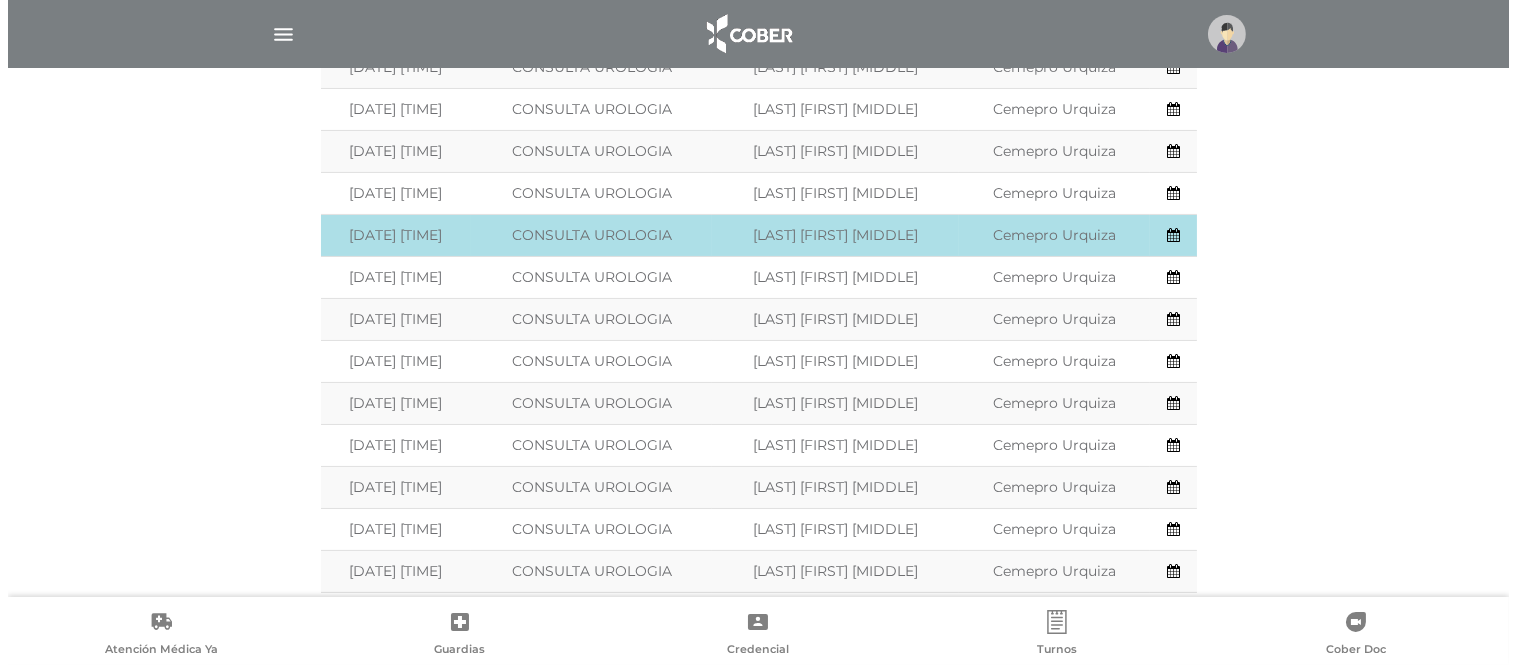 scroll, scrollTop: 1011, scrollLeft: 0, axis: vertical 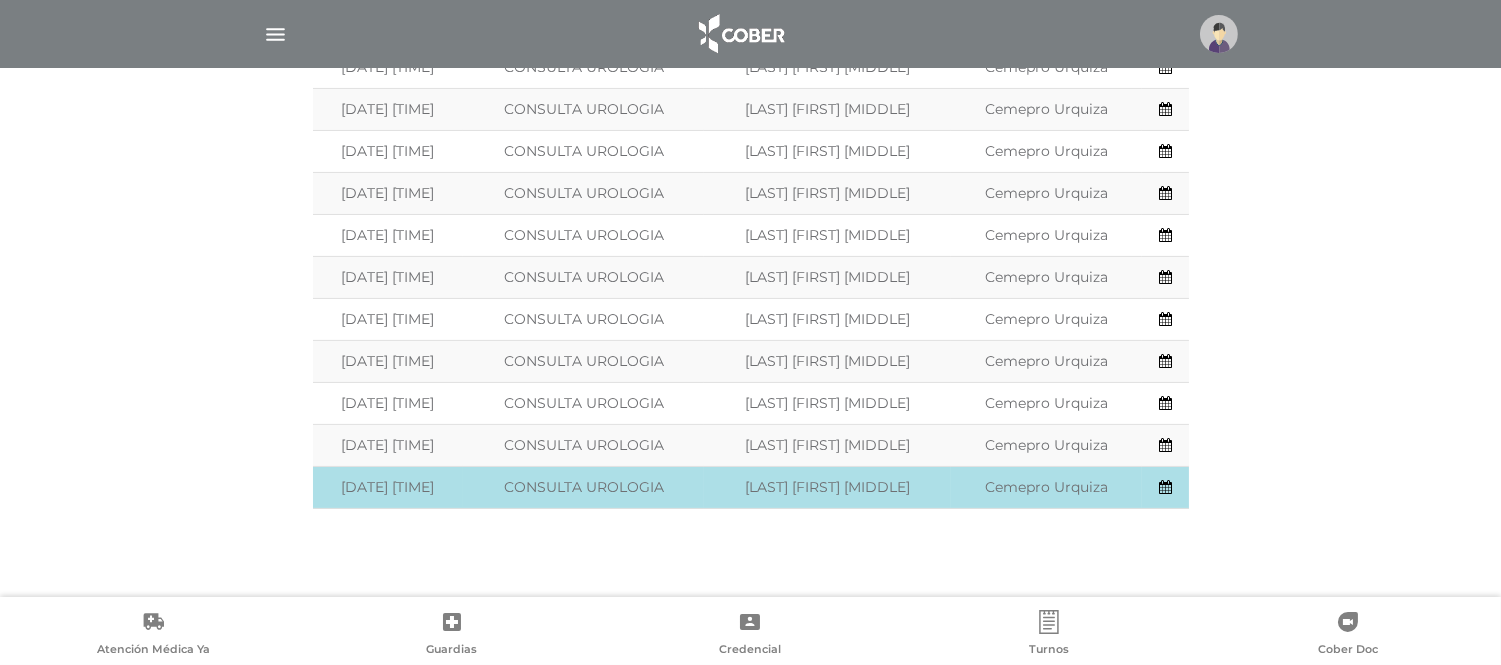 click at bounding box center (1165, 487) 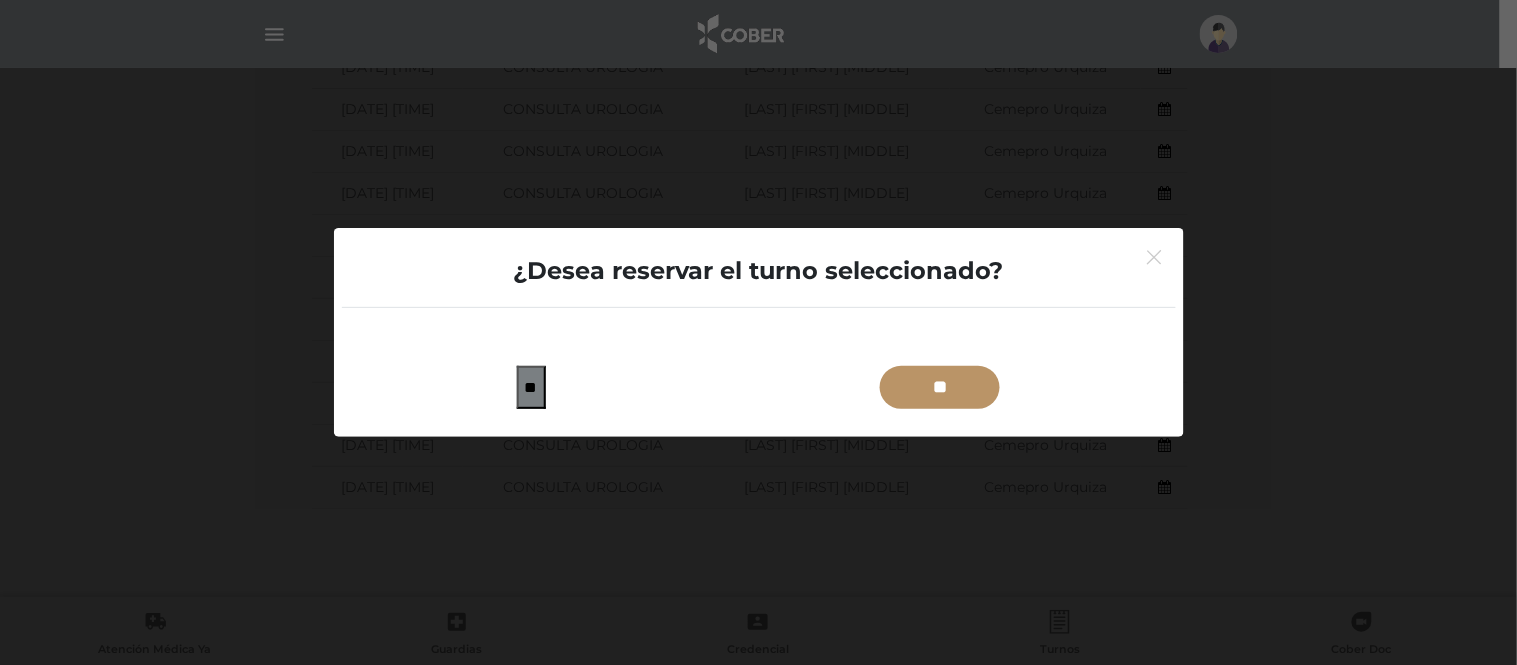 click on "**" at bounding box center [940, 387] 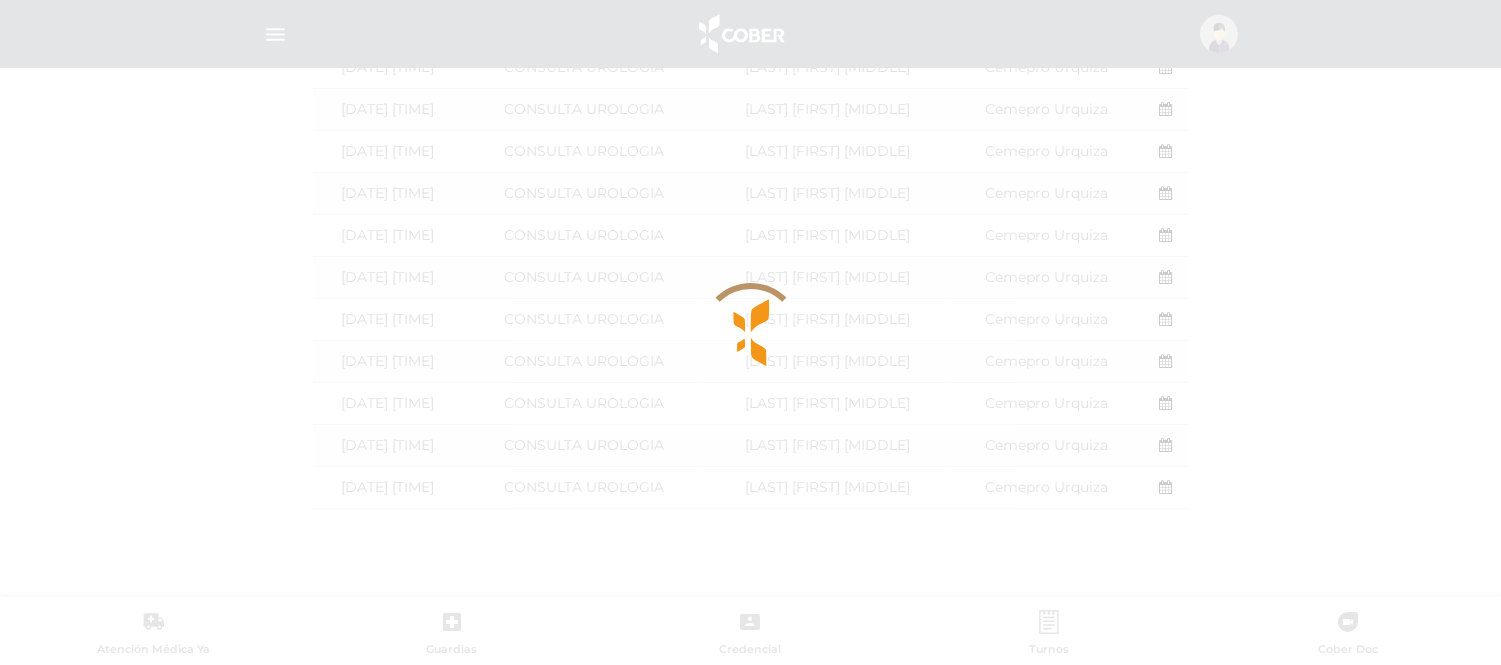 type on "*******" 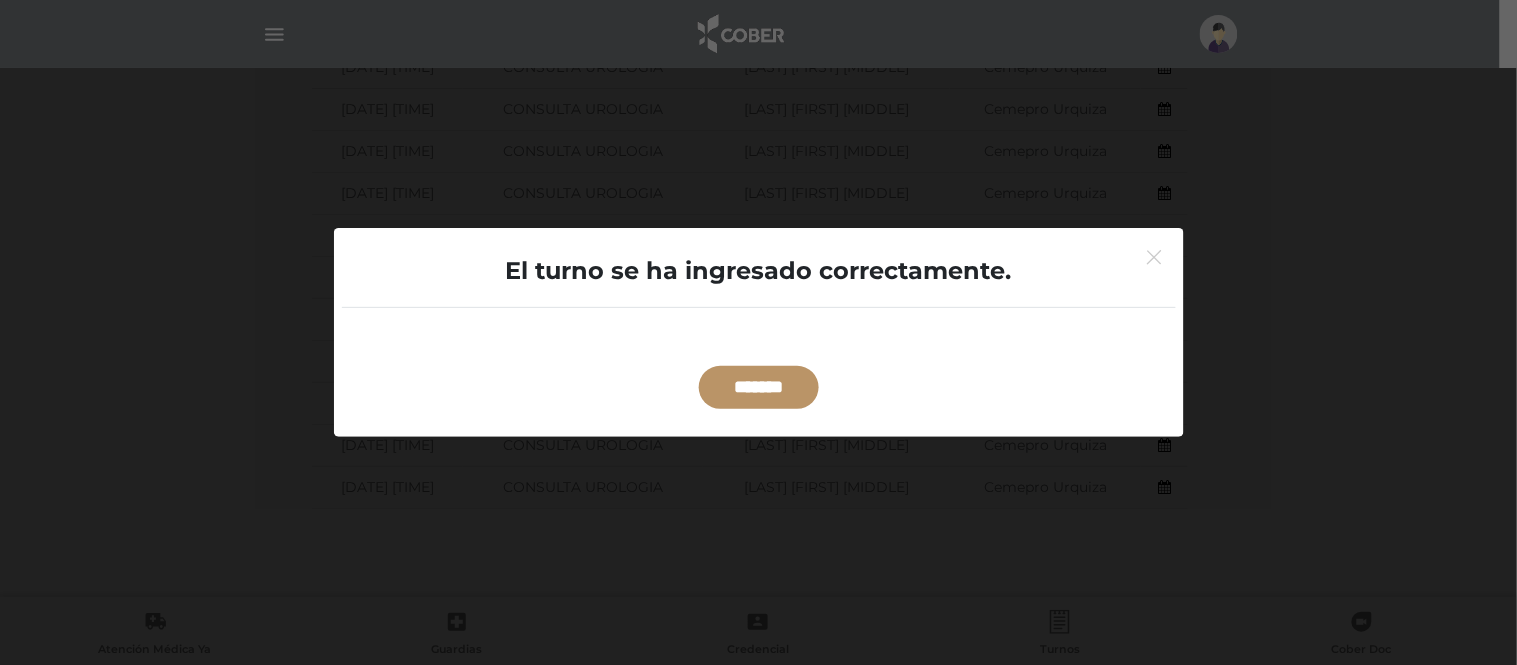 click on "*******" at bounding box center (759, 387) 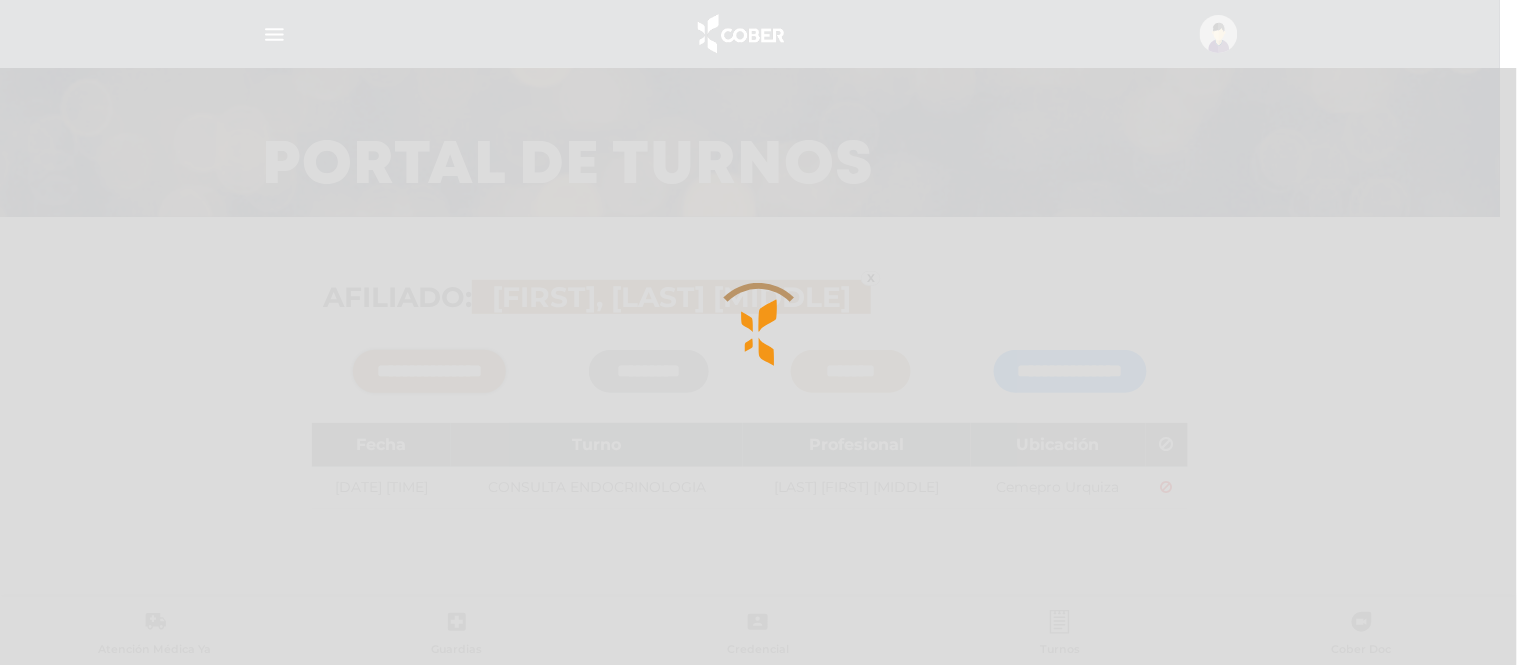 scroll, scrollTop: 90, scrollLeft: 0, axis: vertical 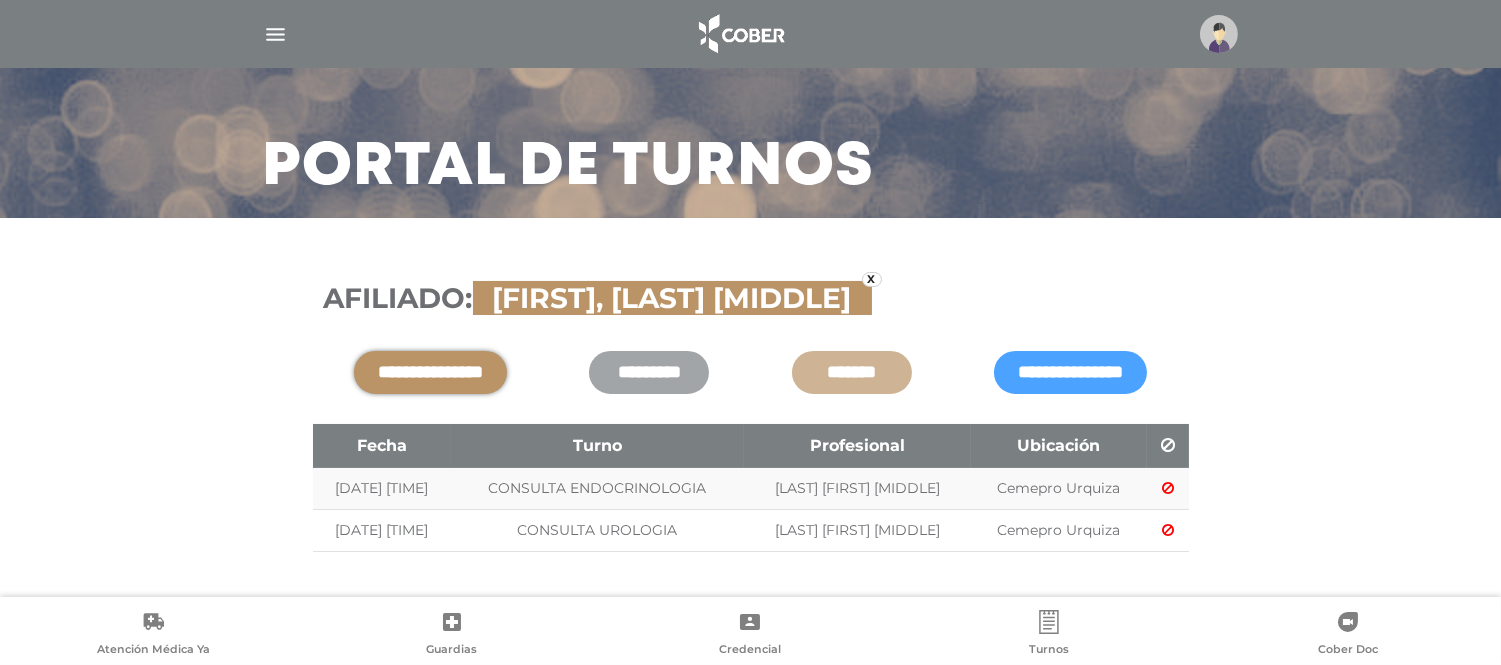 click at bounding box center [275, 34] 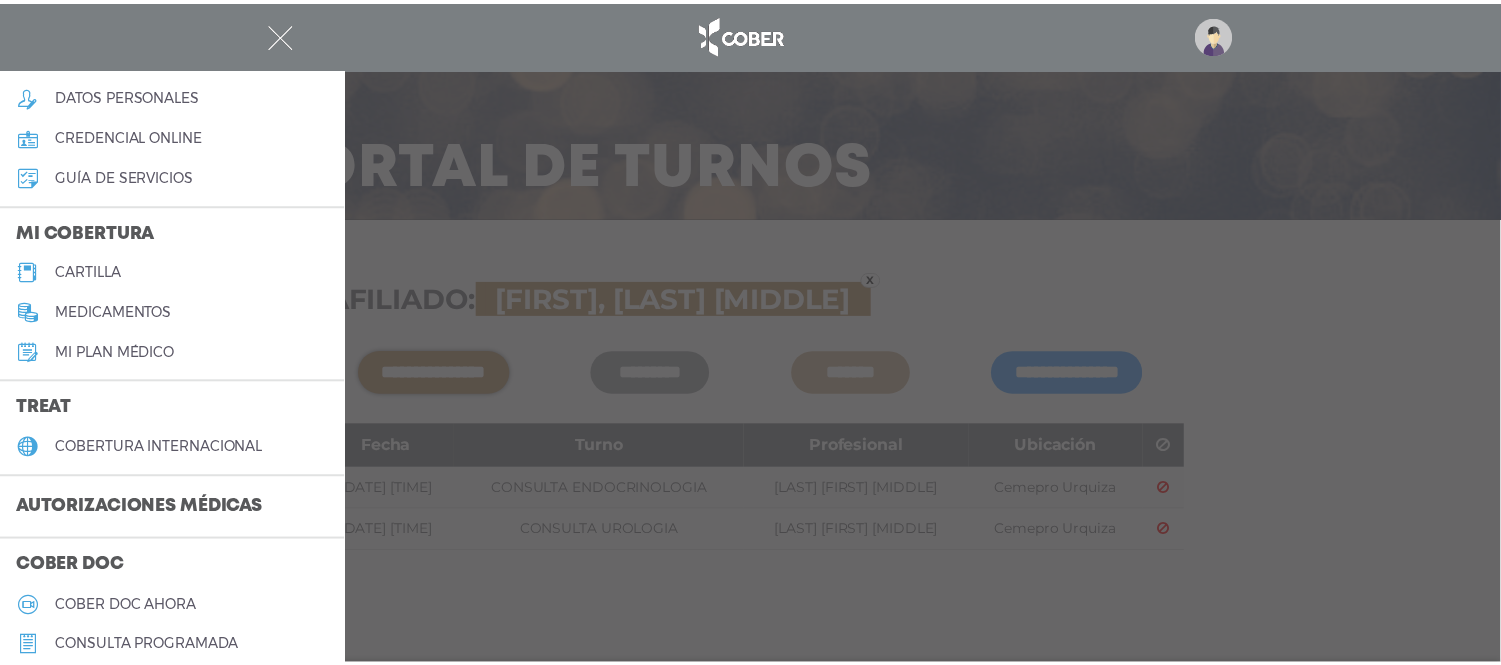scroll, scrollTop: 0, scrollLeft: 0, axis: both 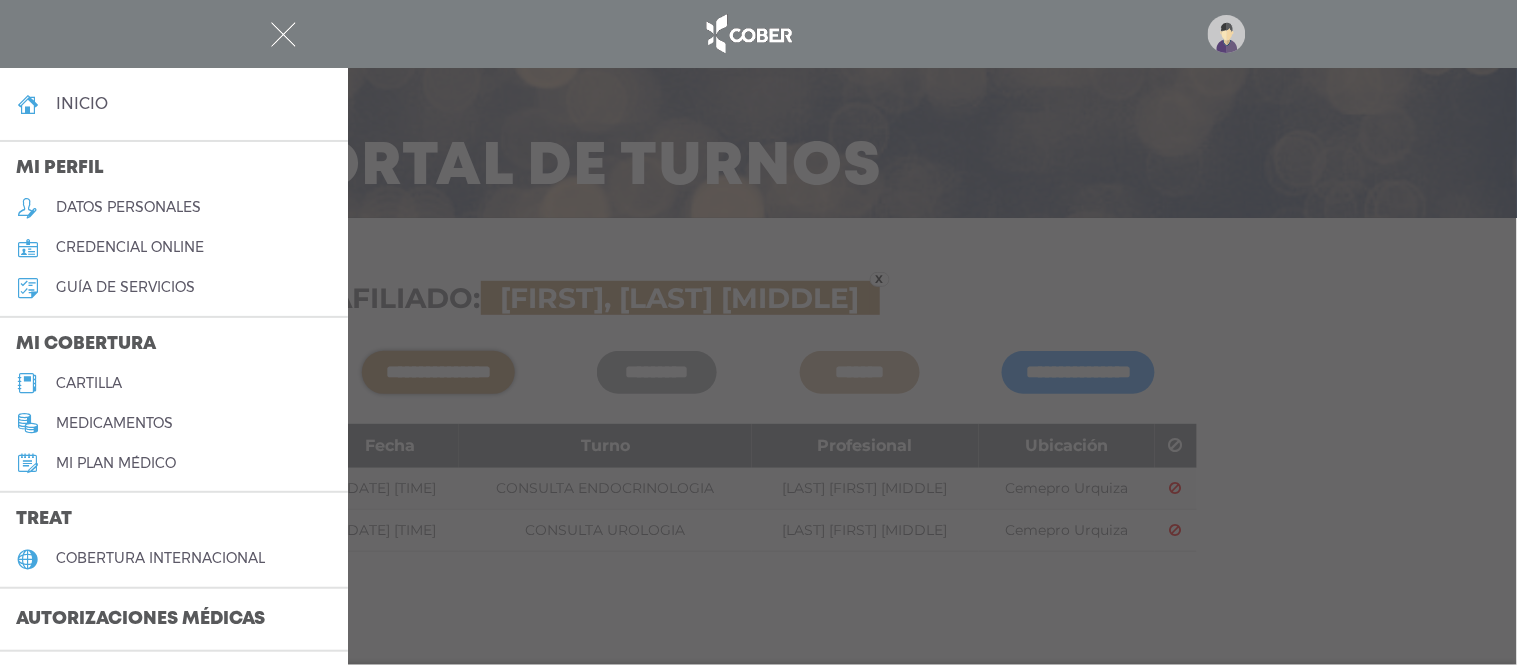 click on "credencial online" at bounding box center [130, 247] 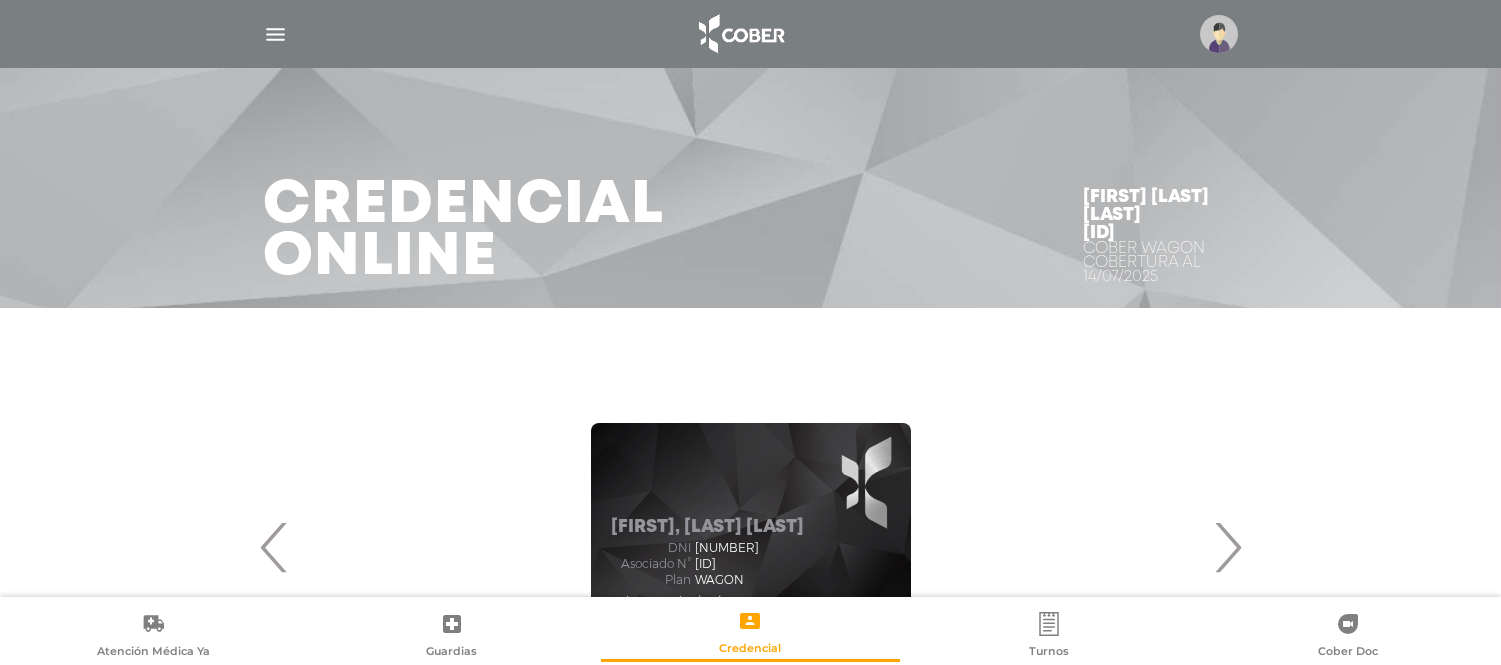 scroll, scrollTop: 0, scrollLeft: 0, axis: both 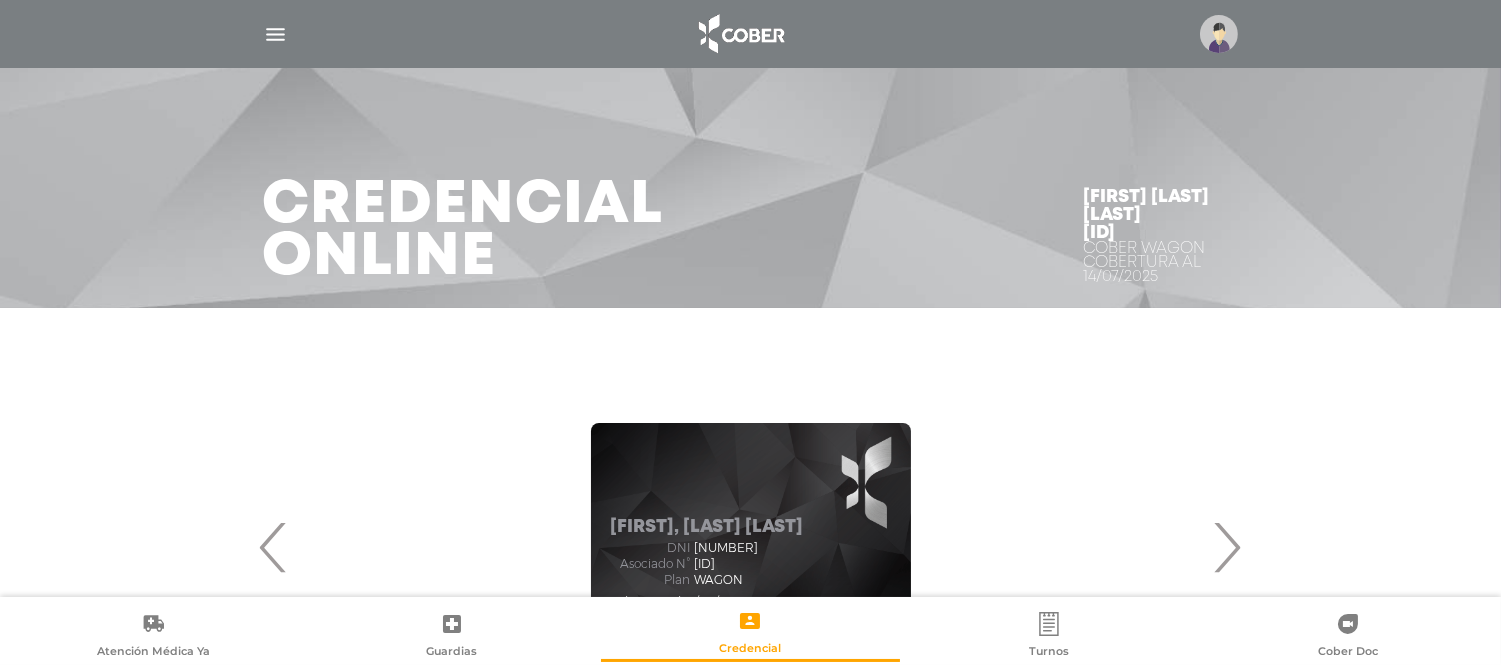 click on "‹" at bounding box center [274, 547] 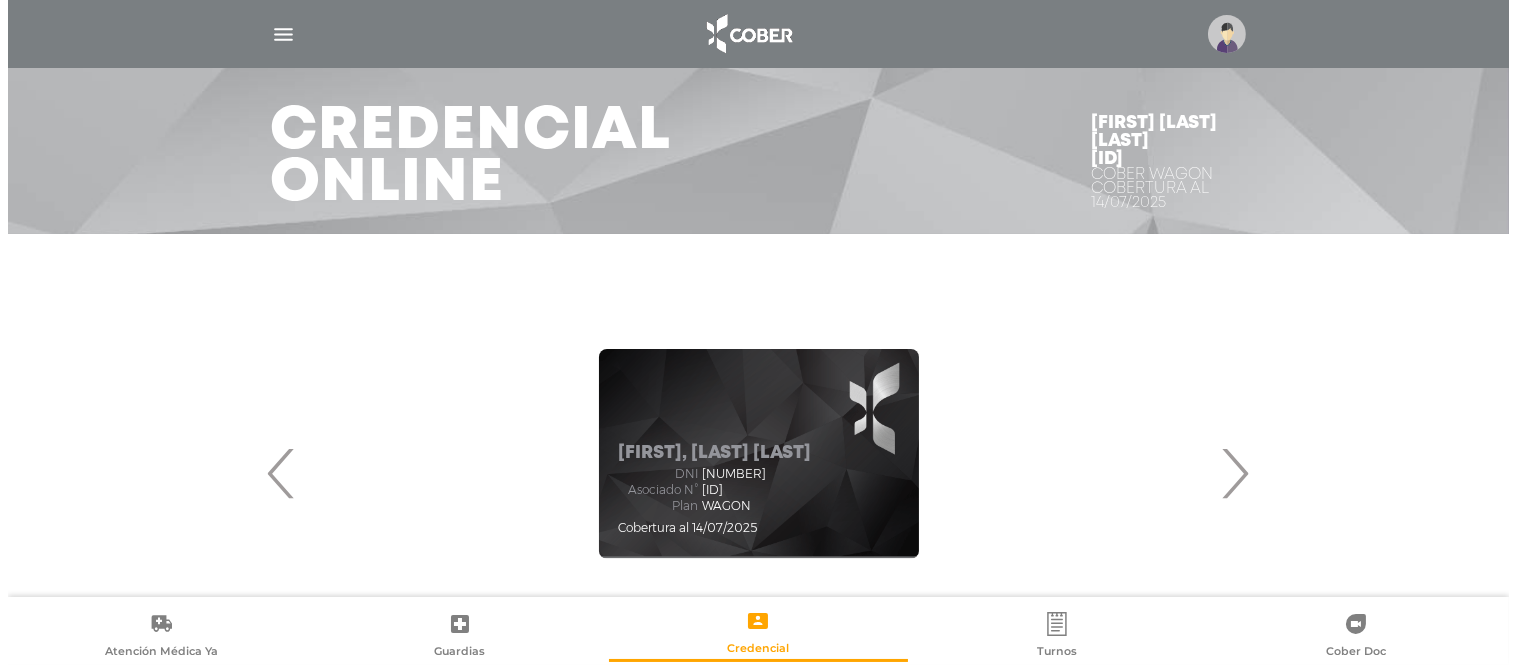 scroll, scrollTop: 111, scrollLeft: 0, axis: vertical 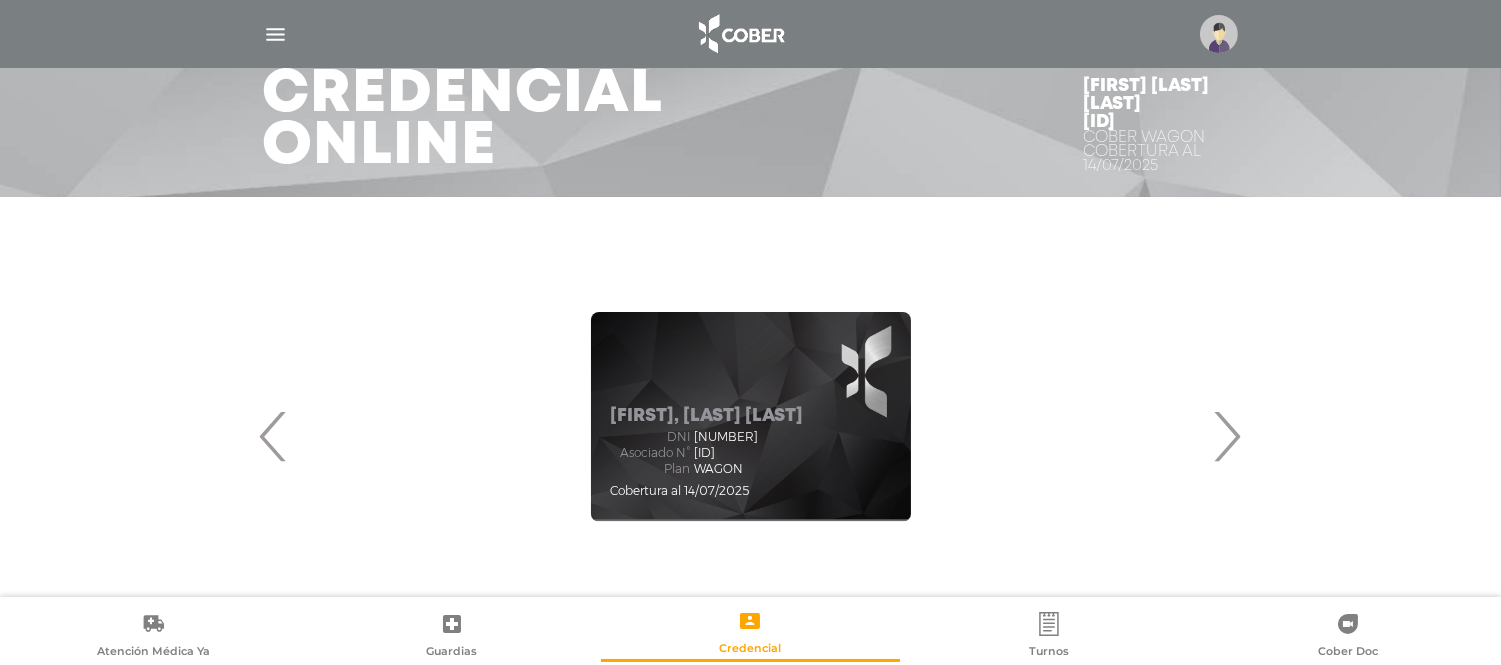 click at bounding box center [1219, 34] 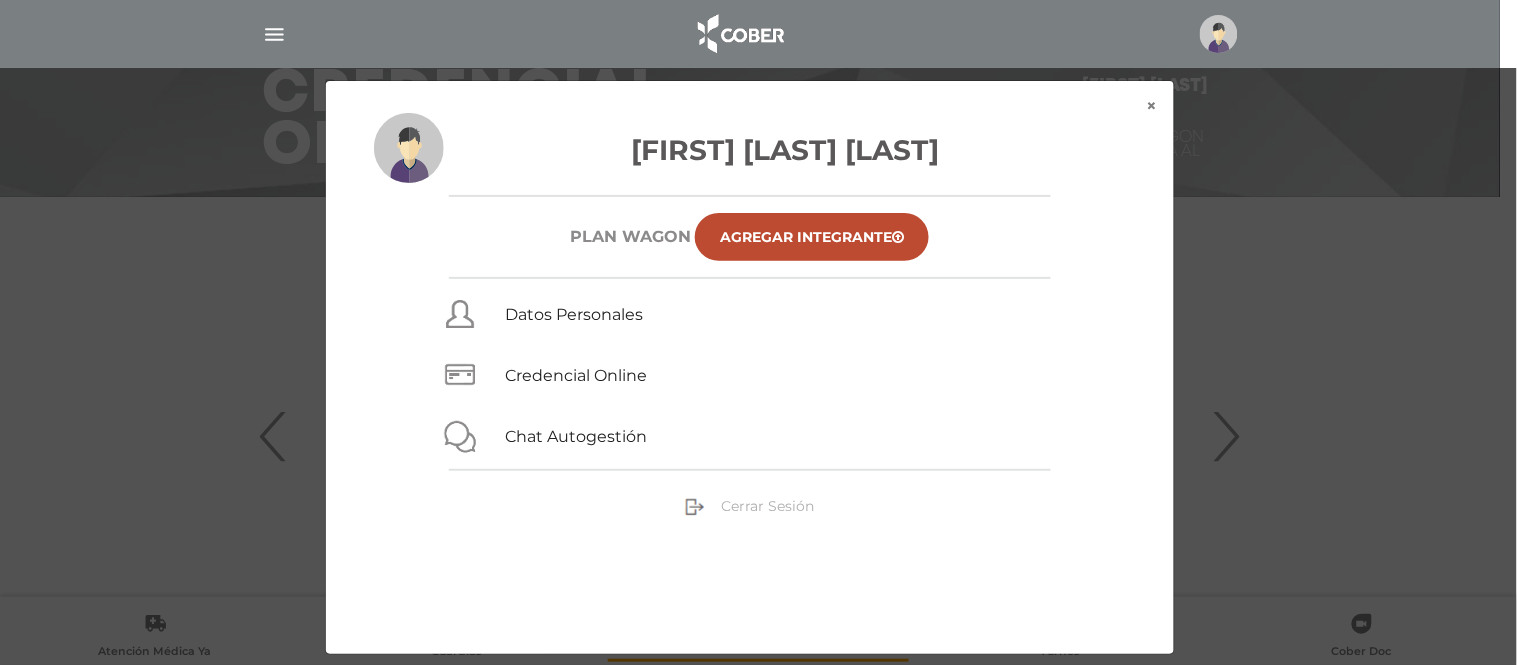 click on "Cerrar Sesión" at bounding box center [767, 506] 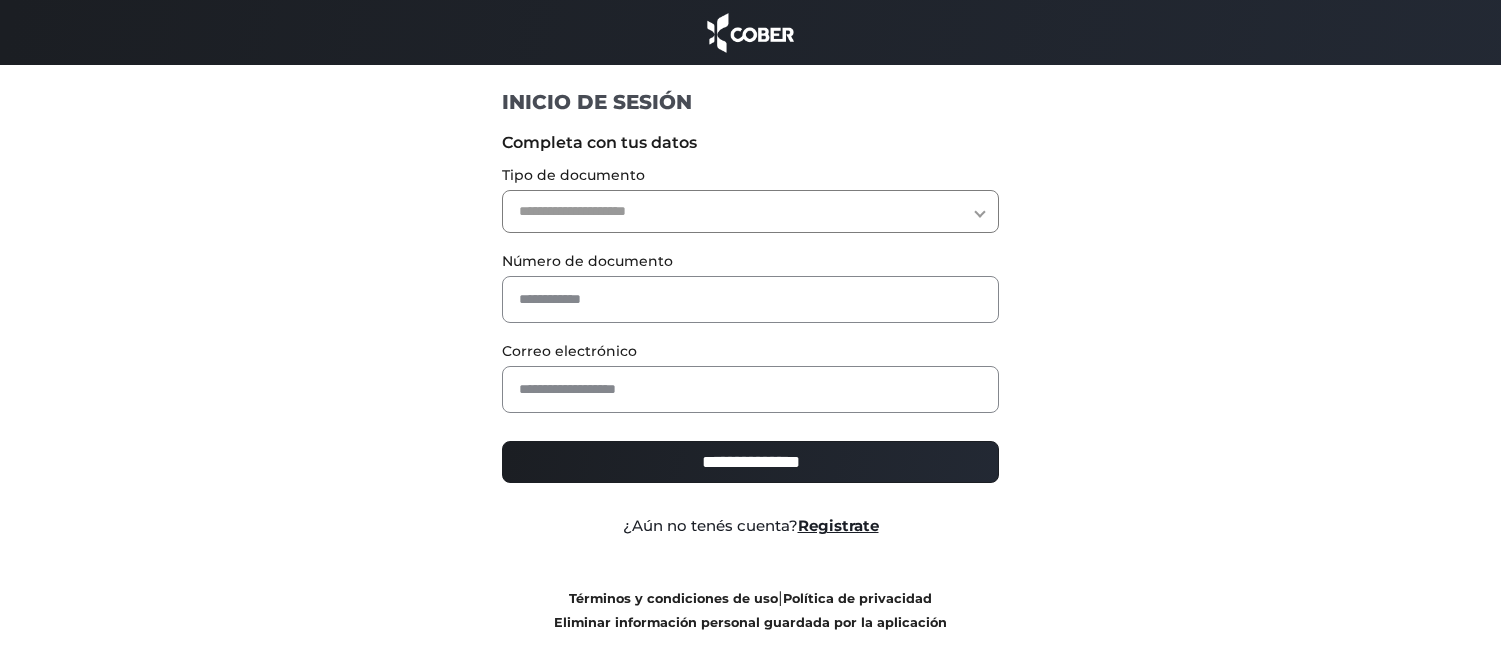 scroll, scrollTop: 0, scrollLeft: 0, axis: both 